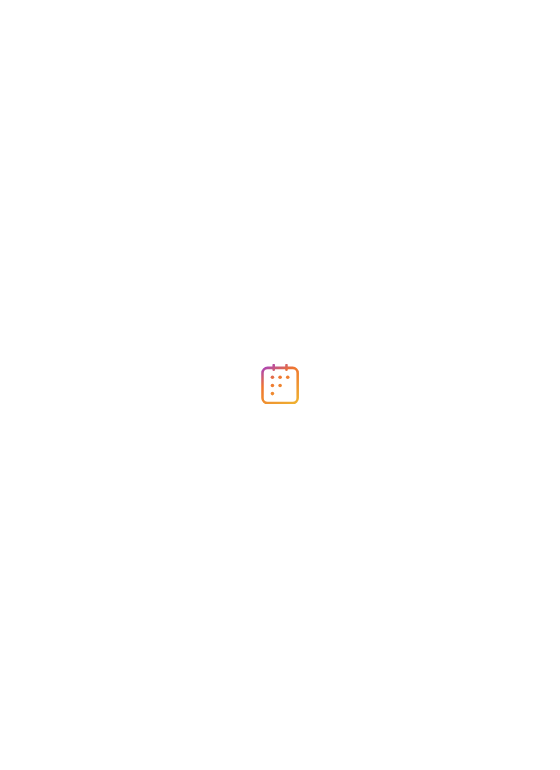 scroll, scrollTop: 0, scrollLeft: 0, axis: both 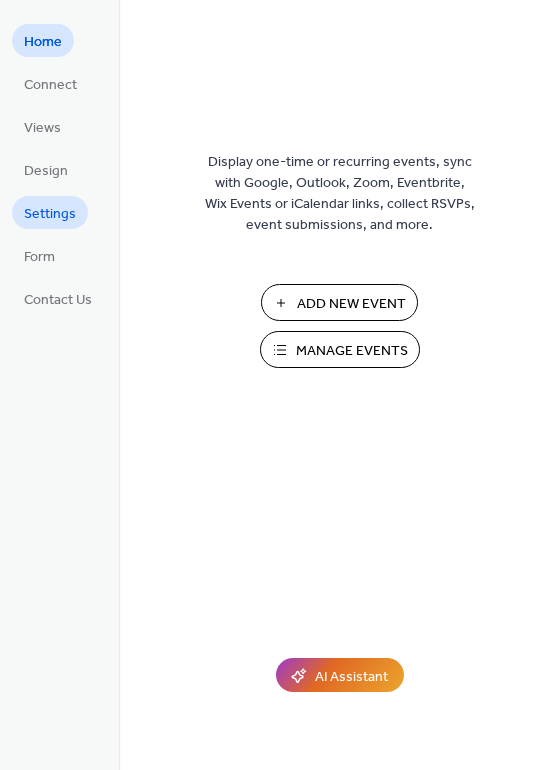 click on "Settings" at bounding box center (50, 214) 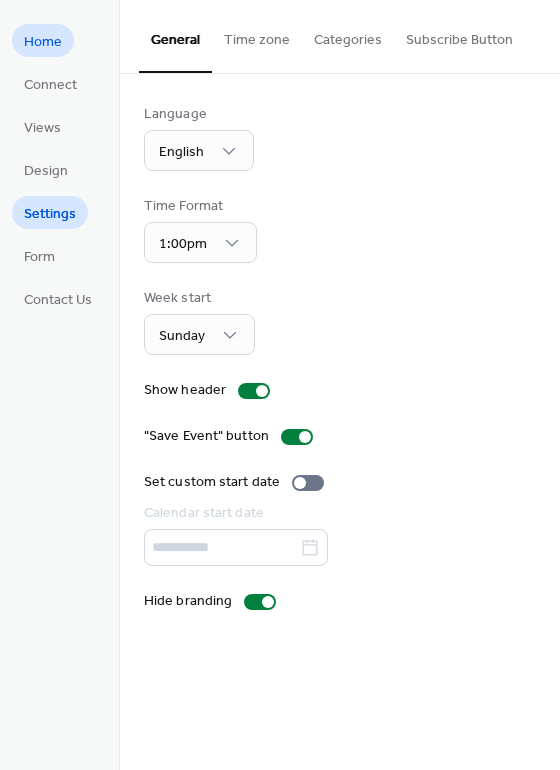 click on "Home" at bounding box center [43, 42] 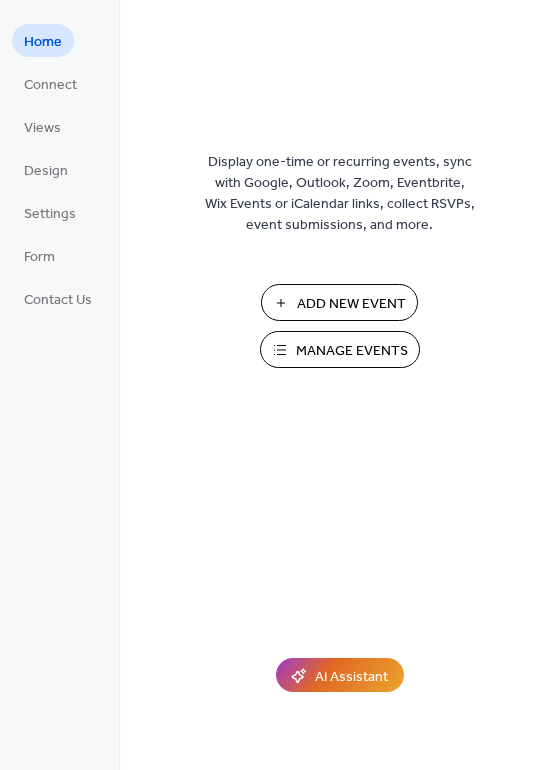 click on "Manage Events" at bounding box center (352, 351) 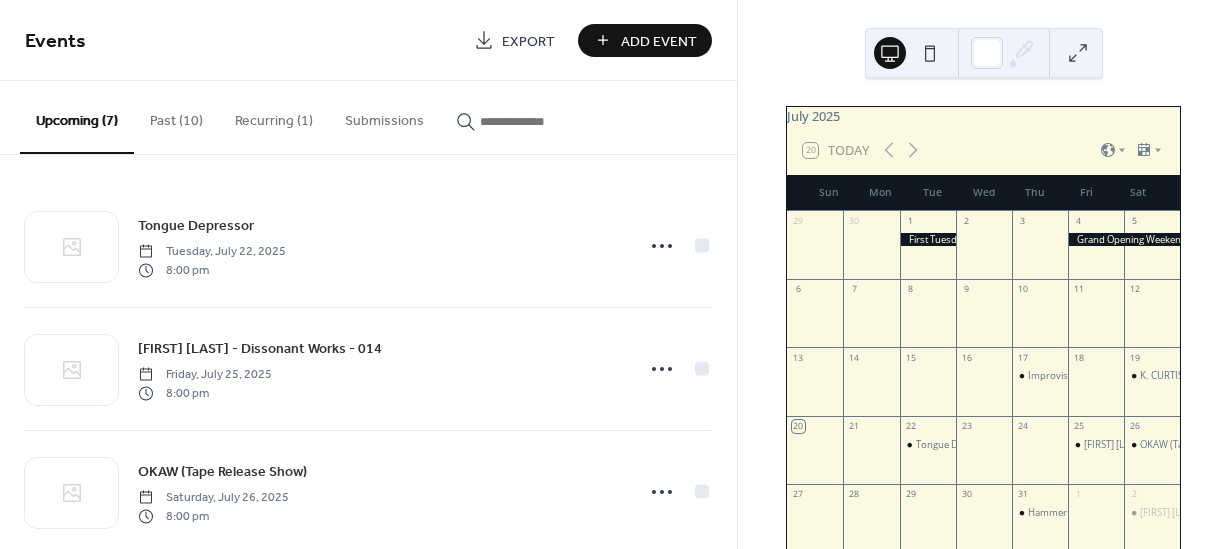 scroll, scrollTop: 0, scrollLeft: 0, axis: both 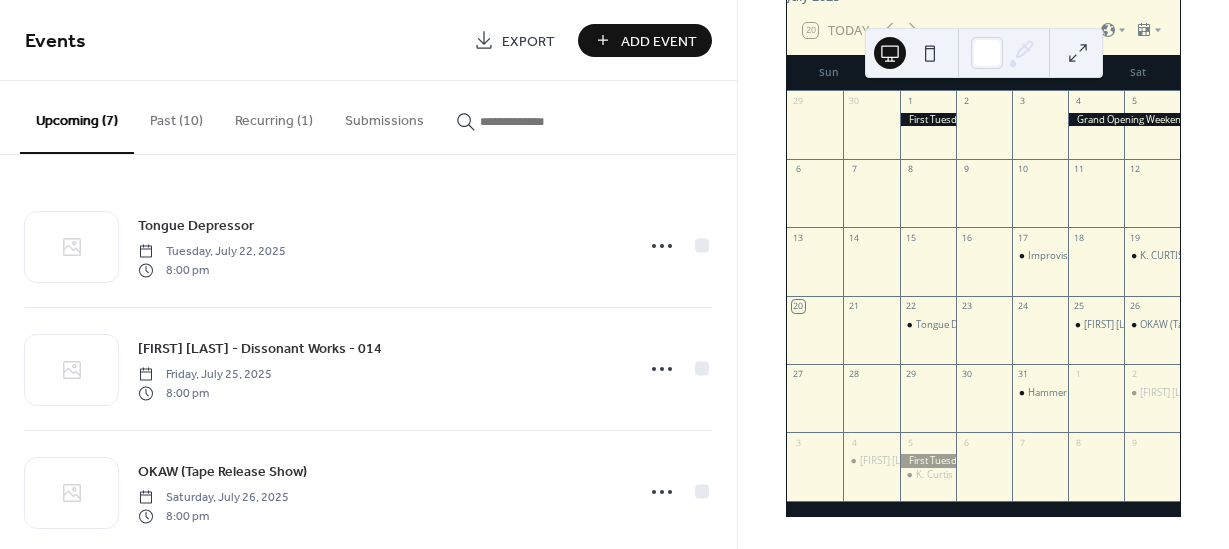 click at bounding box center (928, 460) 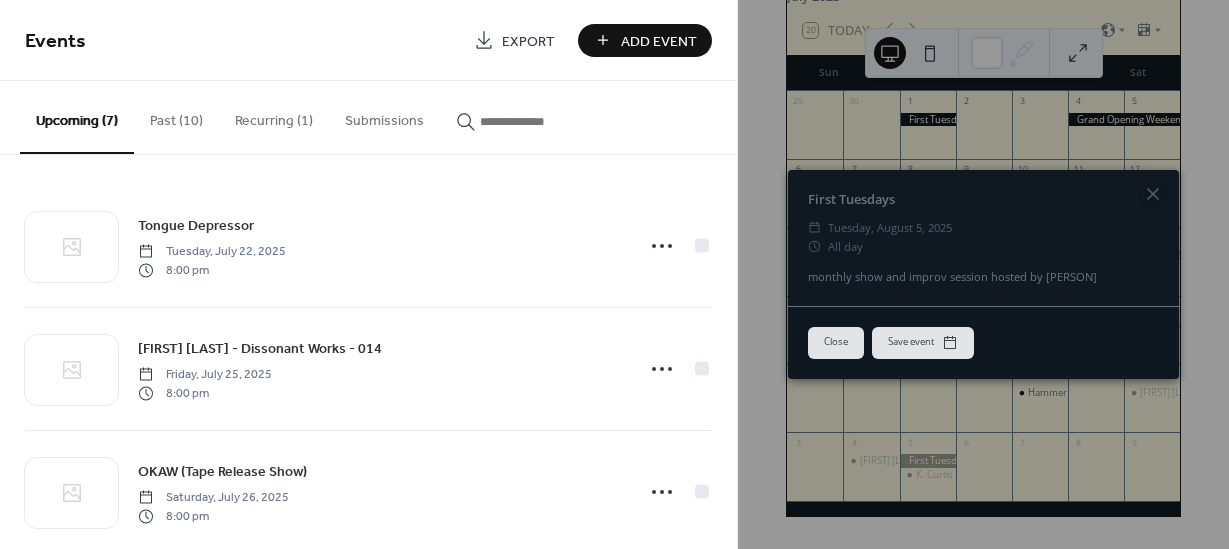 click on "Recurring (1)" at bounding box center (274, 116) 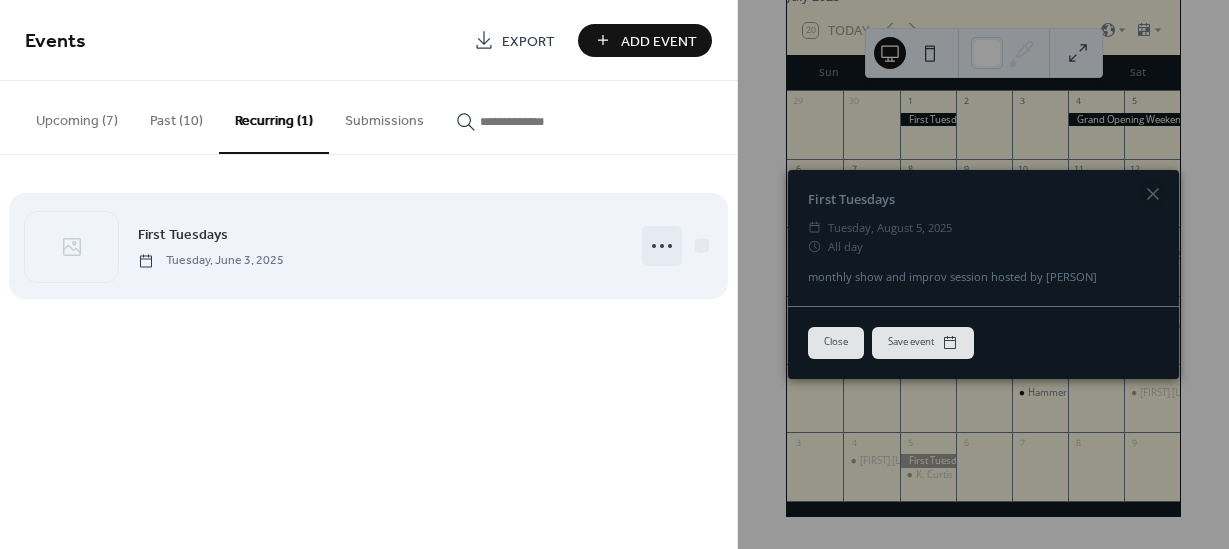 click 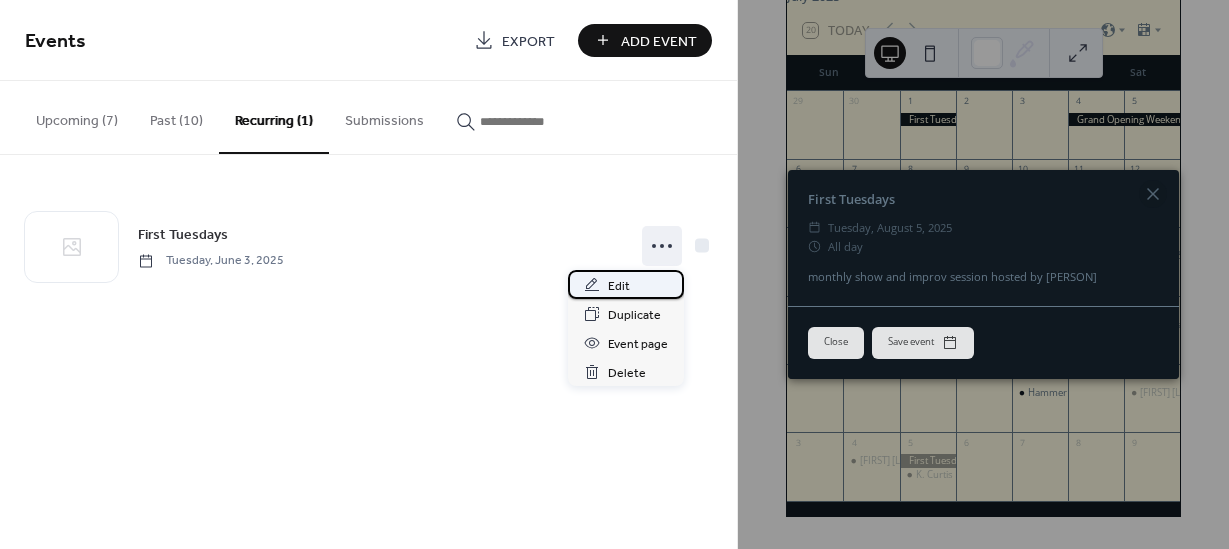 click on "Edit" at bounding box center [626, 284] 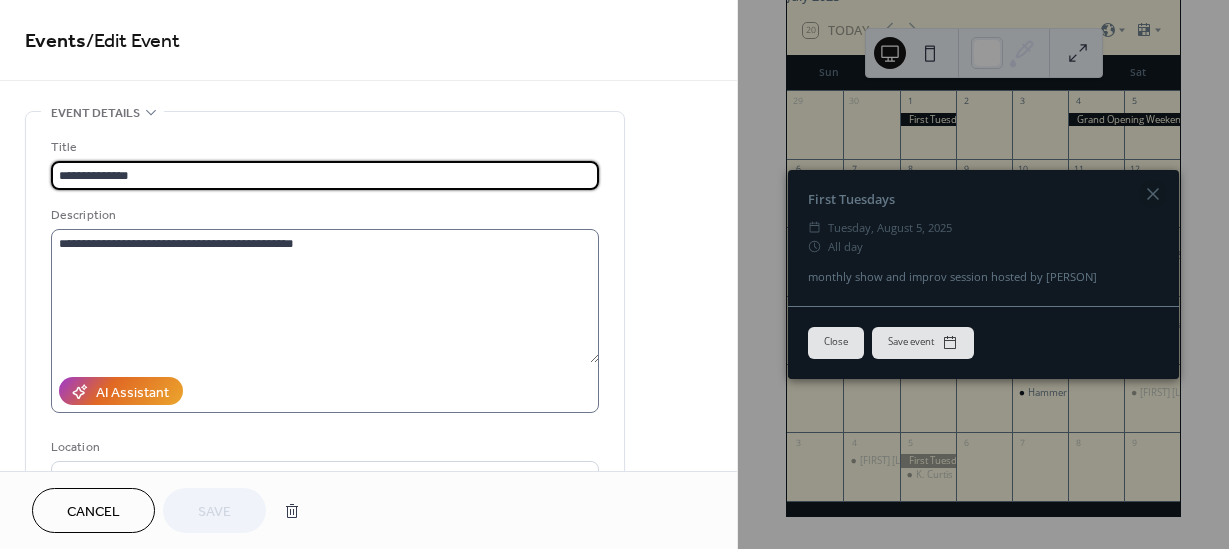 scroll, scrollTop: 122, scrollLeft: 0, axis: vertical 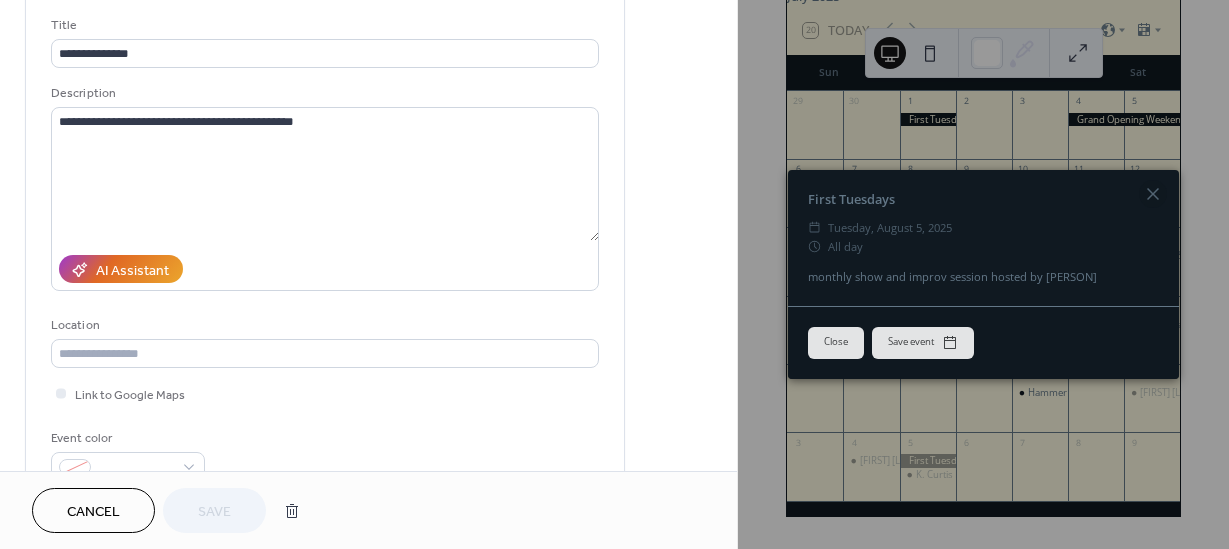 click on "Cancel" at bounding box center [93, 512] 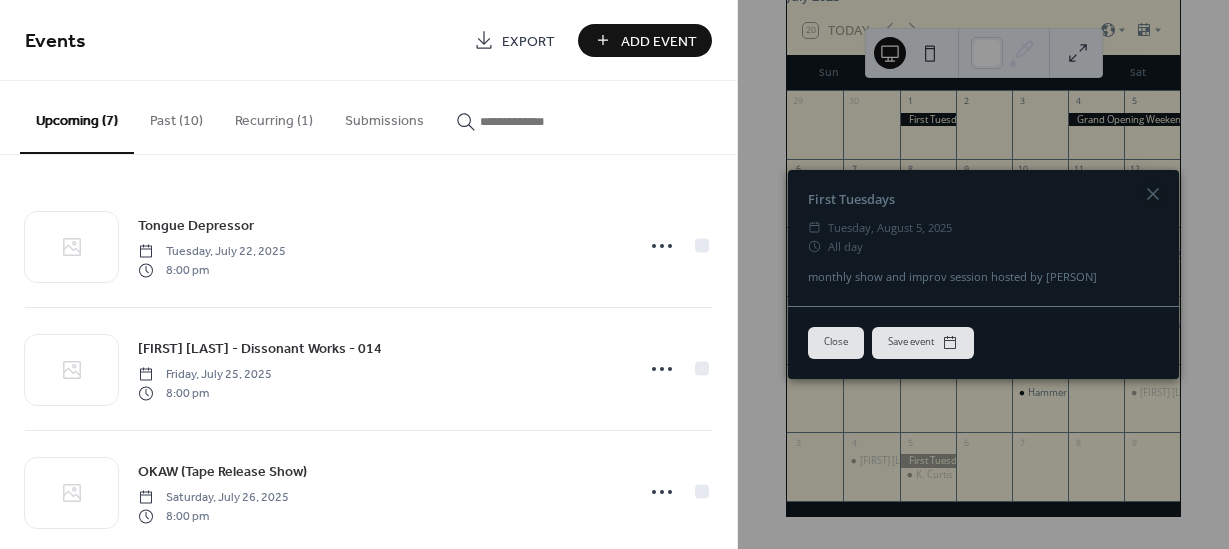 click on "First Tuesdays ​ Tuesday, August 5, 2025 ​ All day monthly show and improv session hosted by Lex  Close Save event" at bounding box center (983, 274) 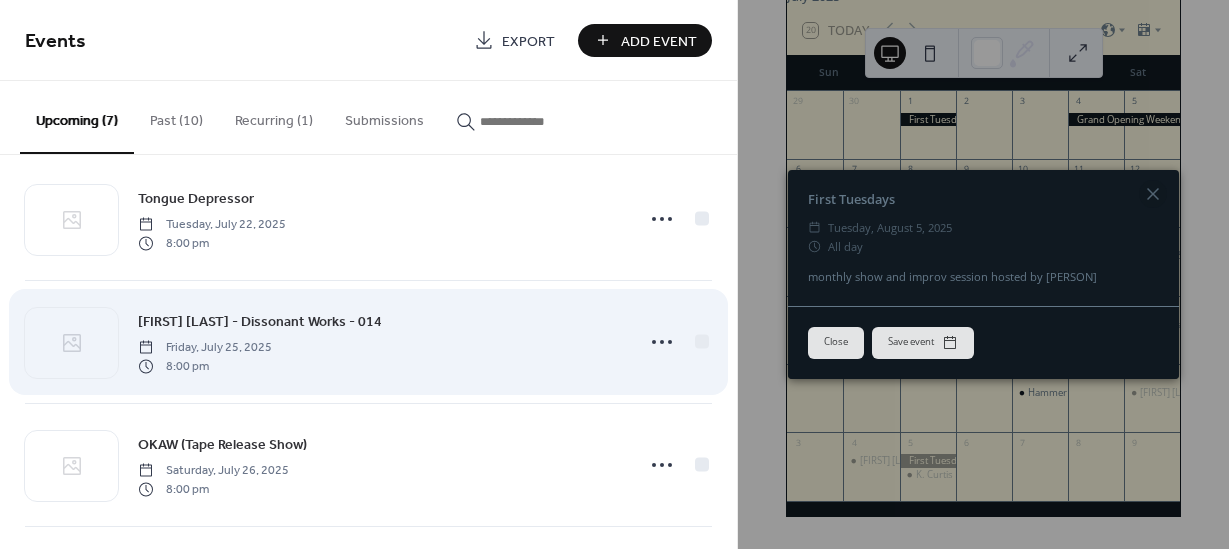 scroll, scrollTop: 526, scrollLeft: 0, axis: vertical 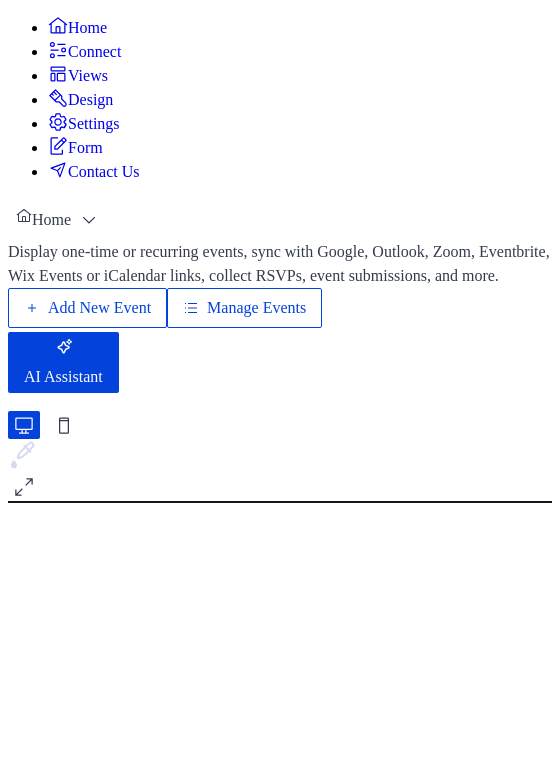 click on "Manage Events" at bounding box center [256, 308] 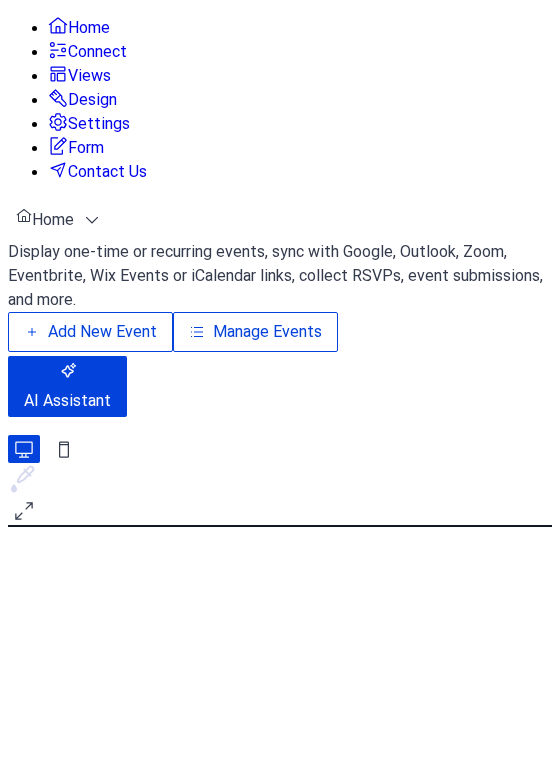click on "Add New Event" at bounding box center (102, 332) 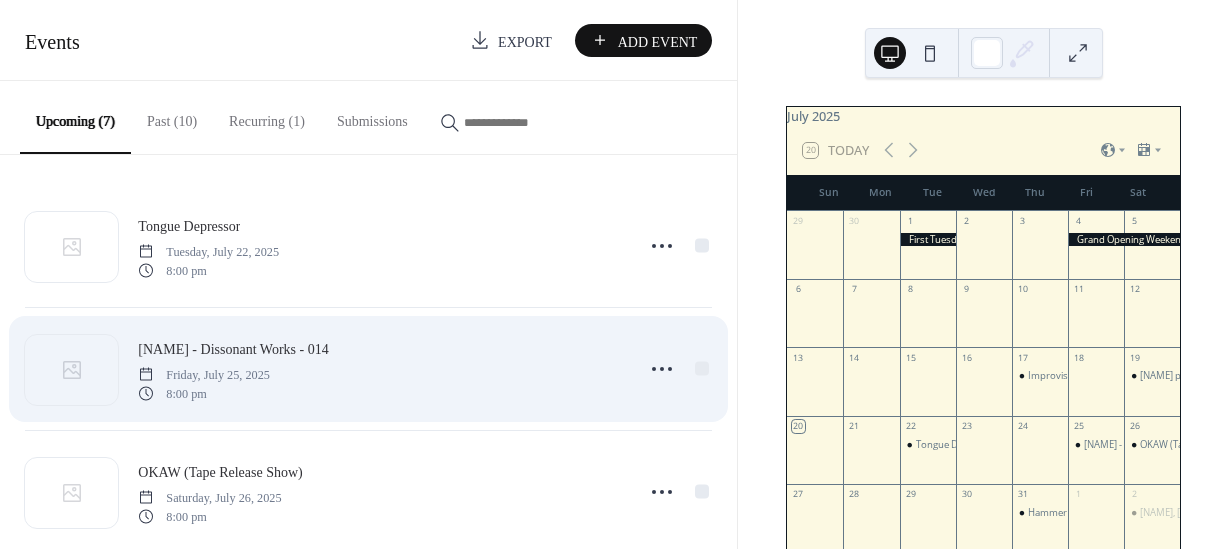 scroll, scrollTop: 0, scrollLeft: 0, axis: both 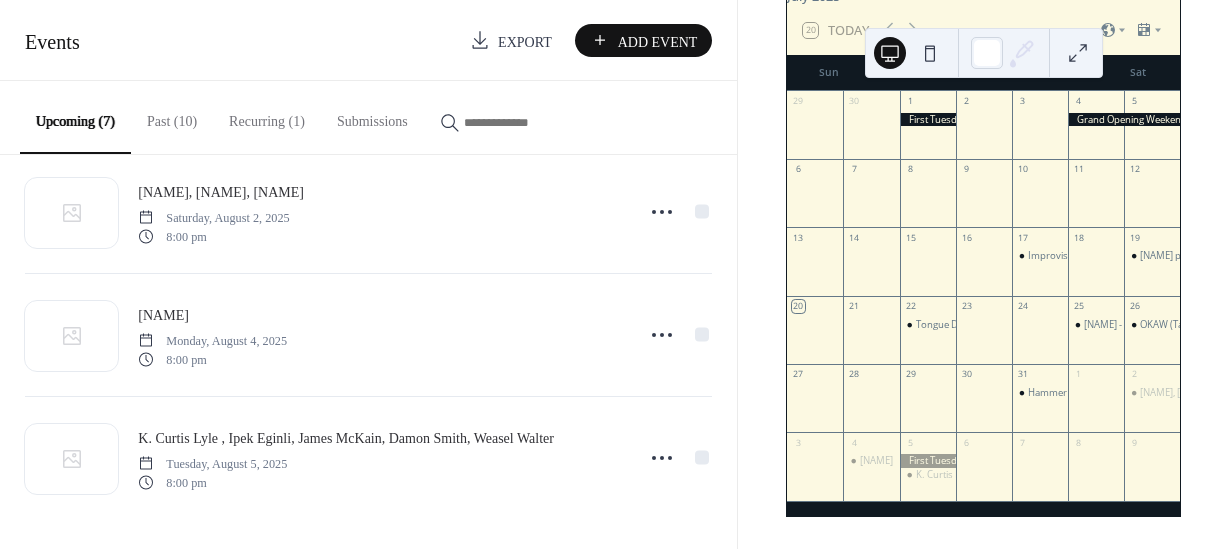 click on "20 Today" at bounding box center [983, 30] 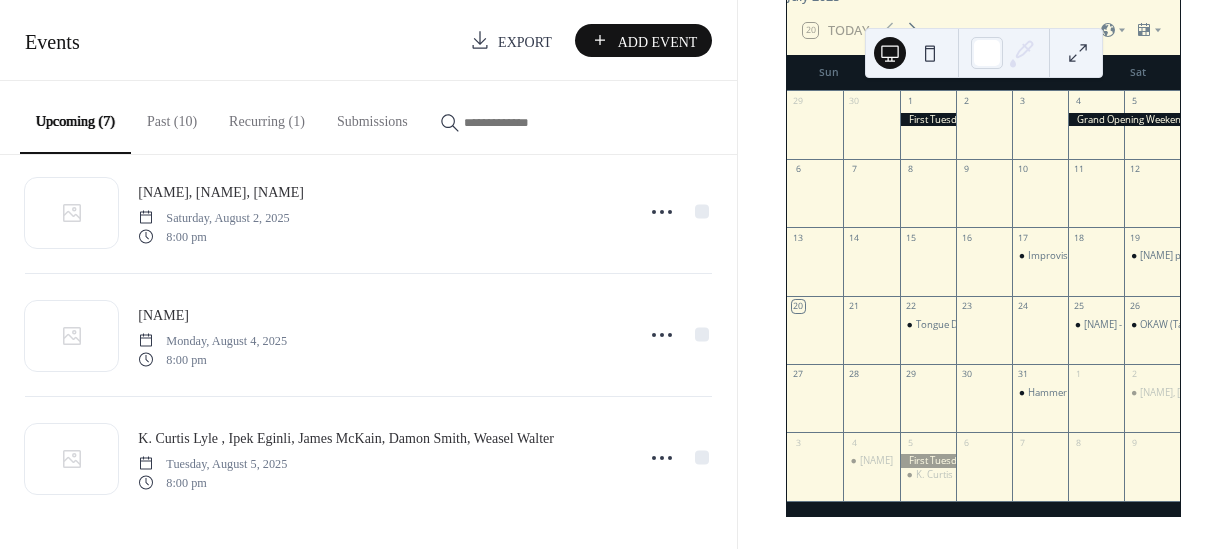 click 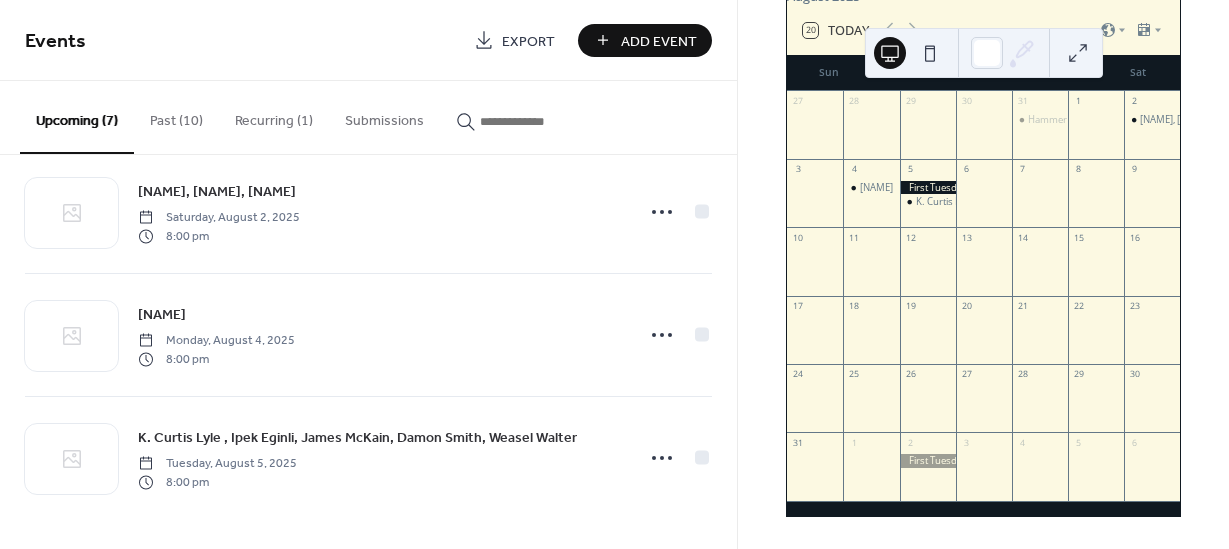 click at bounding box center (928, 187) 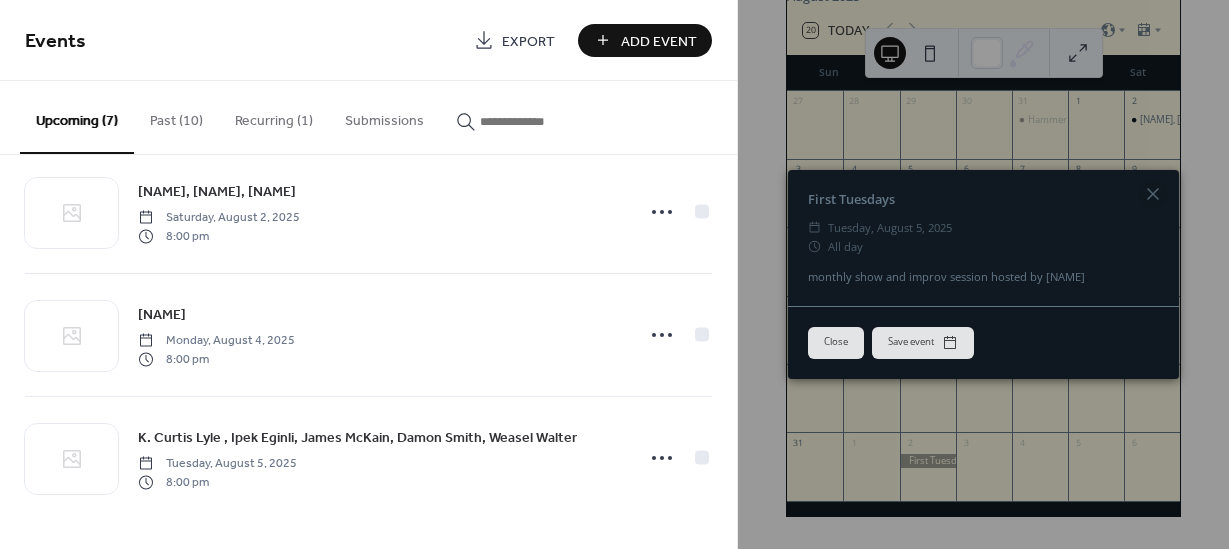 click on "Close" at bounding box center (836, 343) 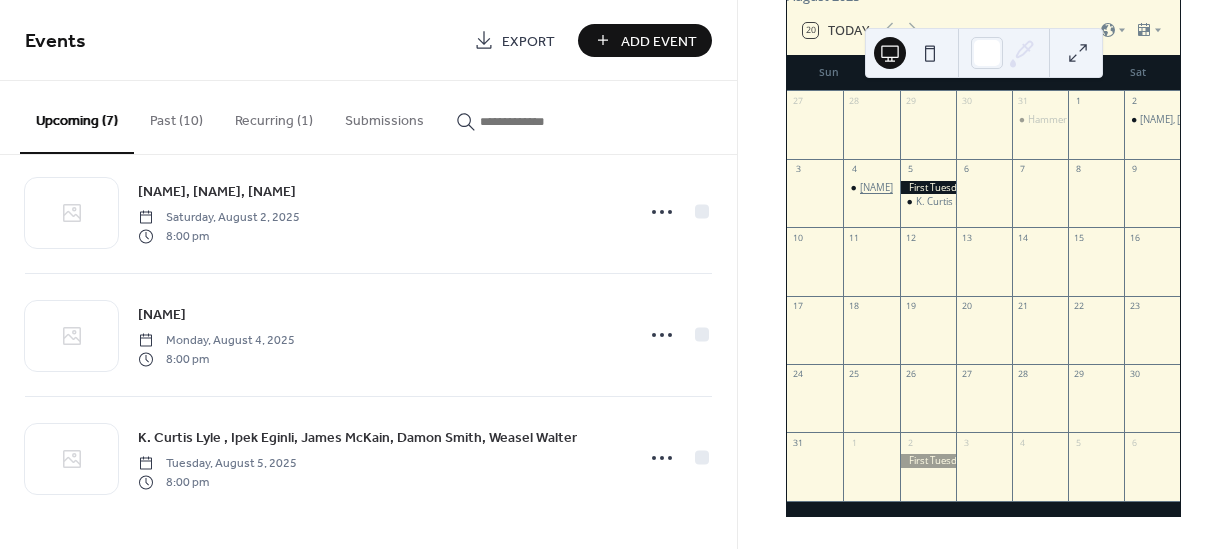 click on "[TITLE] [LAST]" at bounding box center (876, 187) 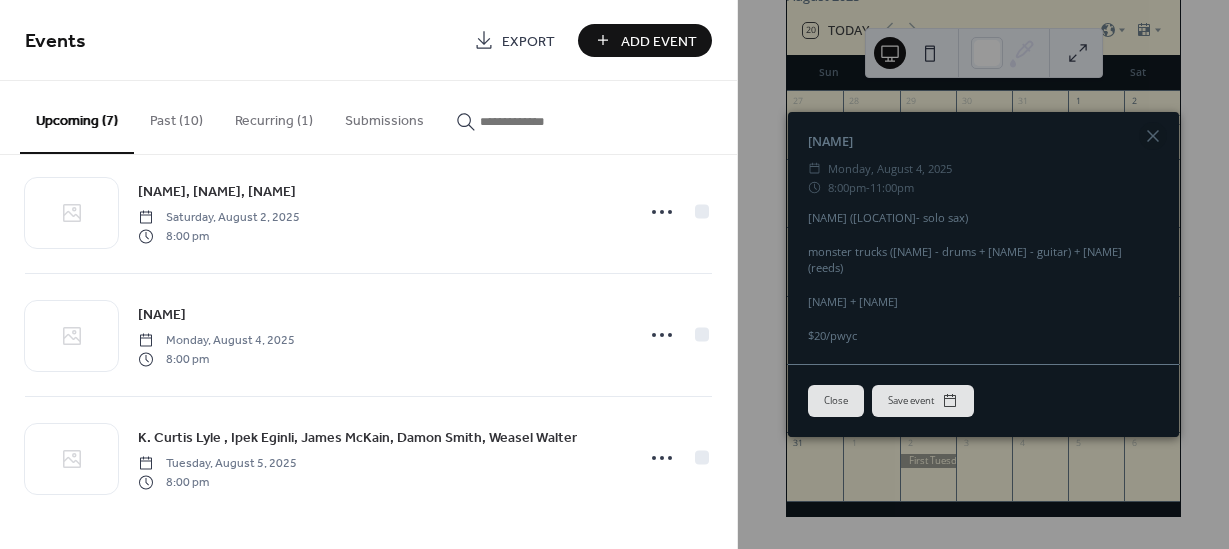 click on "Rob Magill ​ Monday, August 4, 2025 ​ 8:00pm - 11:00pm Rob Magill (Ojai, California- solo sax) monster trucks (Zach TBD - drums + Danny Pankratz - guitar) + Dave Stone (reeds) christos george + Madi Powers $20/pwyc Close Save event" at bounding box center (983, 274) 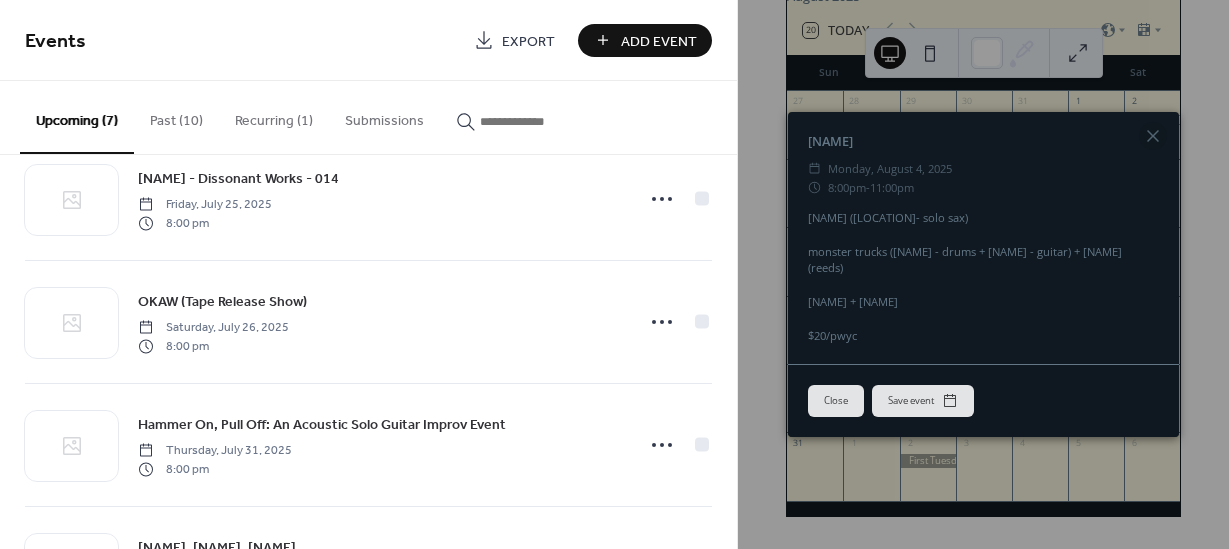 scroll, scrollTop: 0, scrollLeft: 0, axis: both 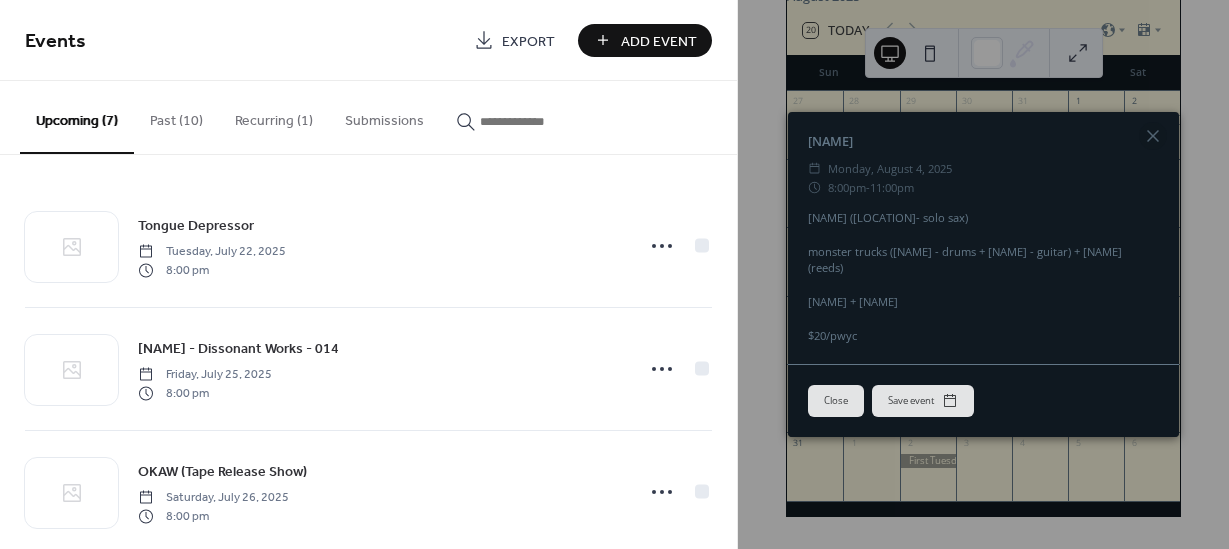 click on "Recurring (1)" at bounding box center (274, 116) 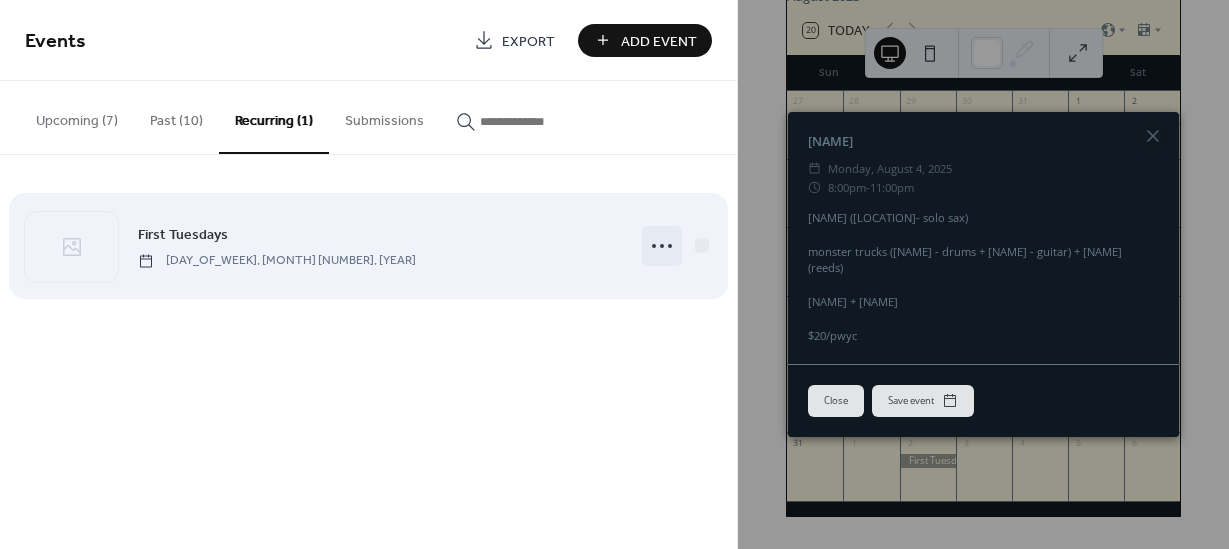 click 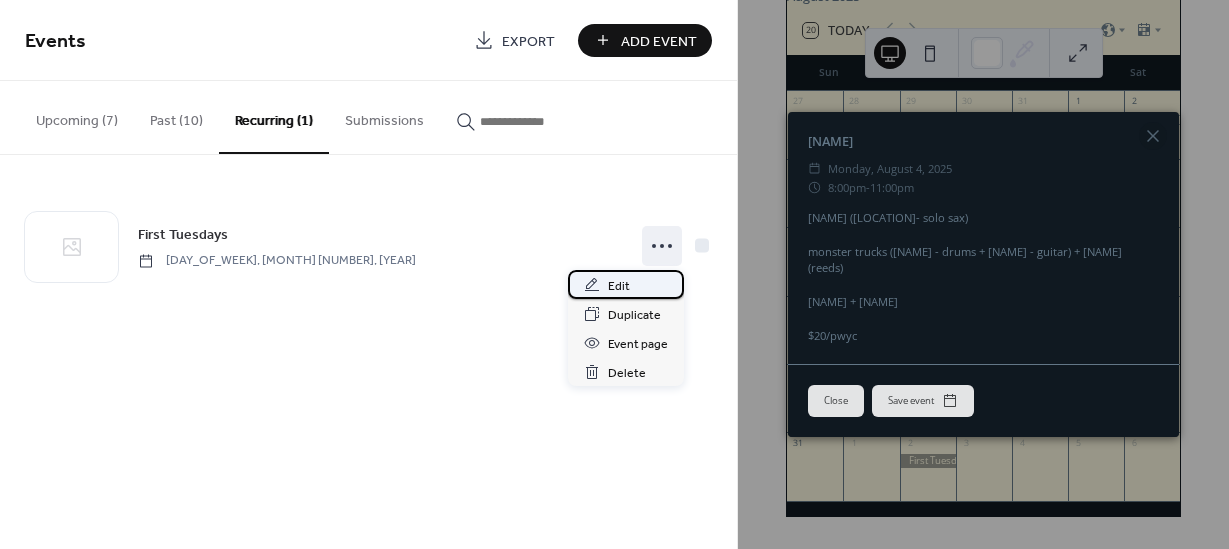 click on "Edit" at bounding box center (619, 286) 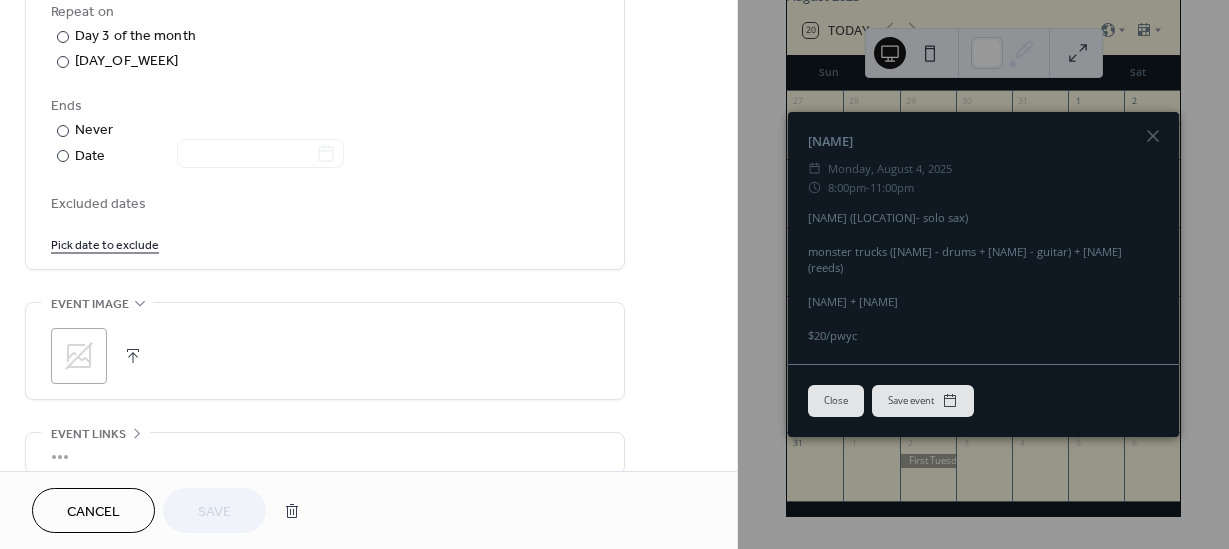 scroll, scrollTop: 1061, scrollLeft: 0, axis: vertical 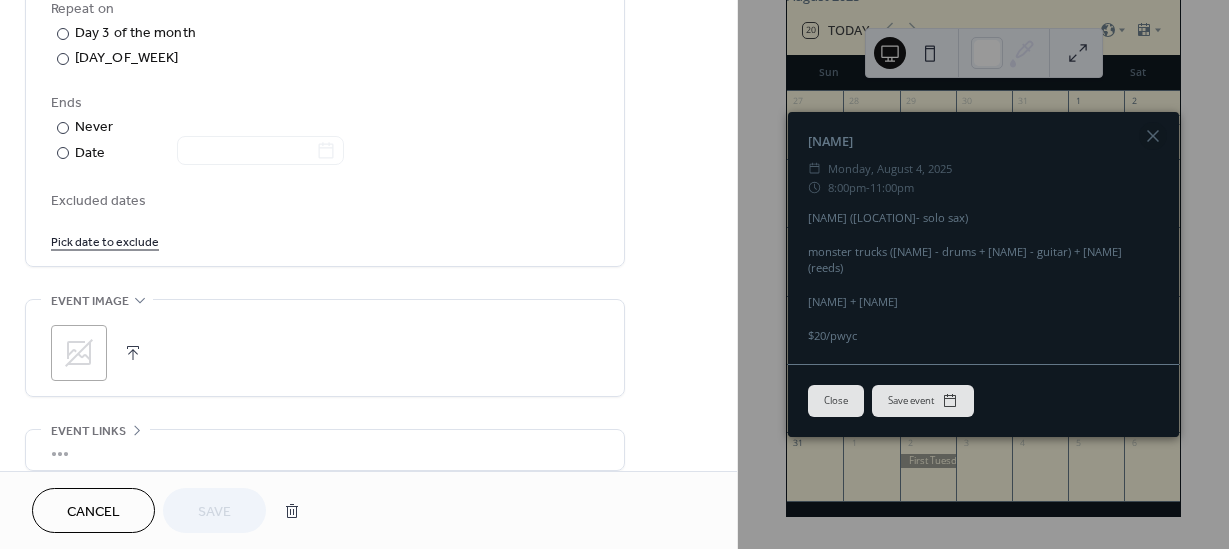 click on "Pick date to exclude" at bounding box center (105, 240) 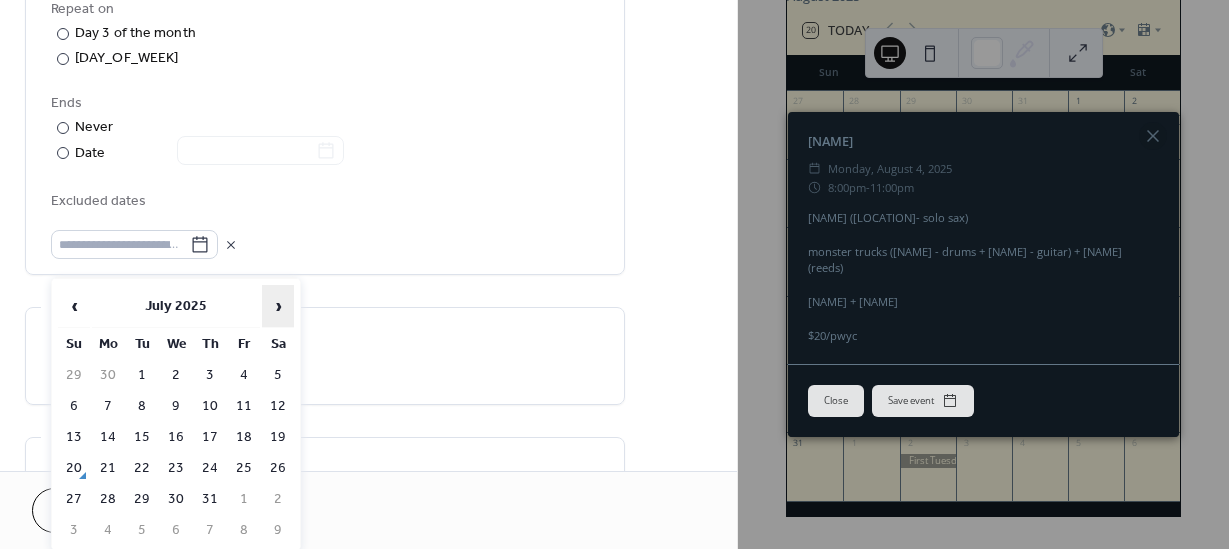 click on "›" at bounding box center [278, 306] 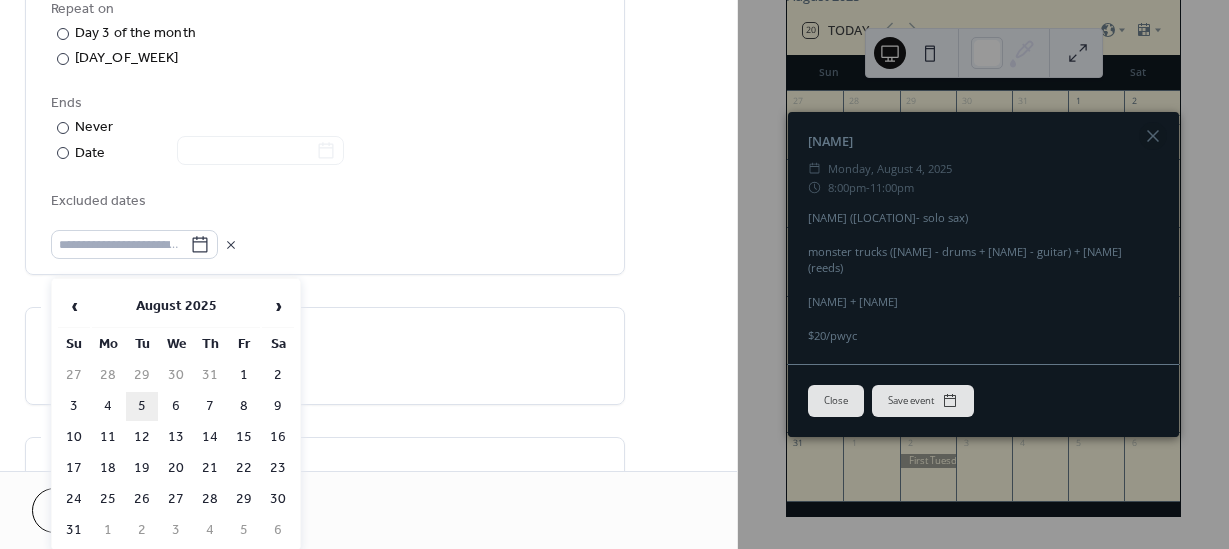 click on "5" at bounding box center (142, 406) 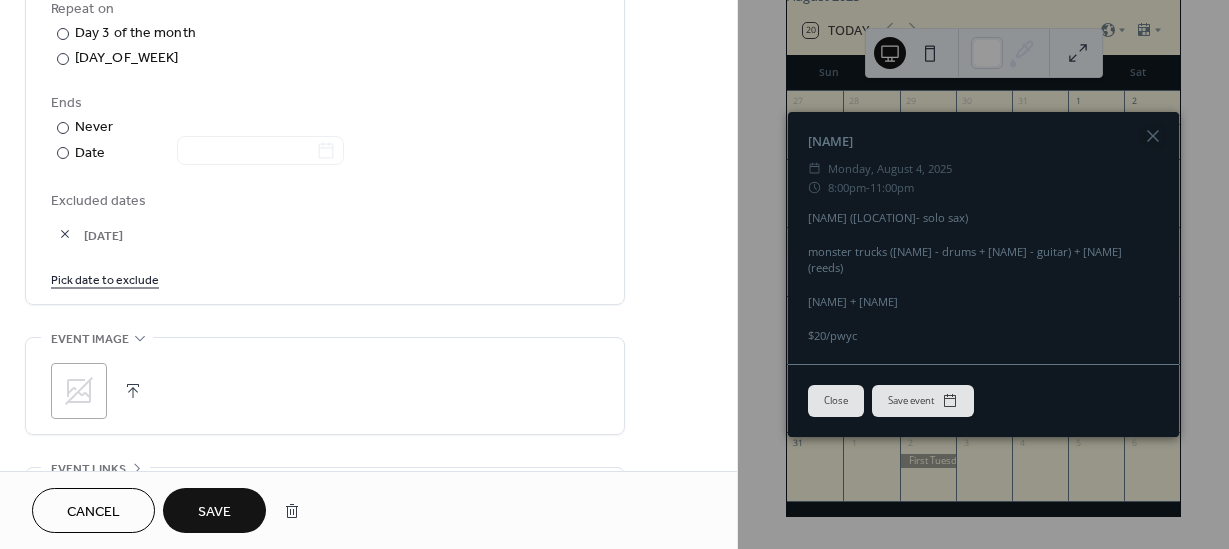 click on "Save" at bounding box center [214, 512] 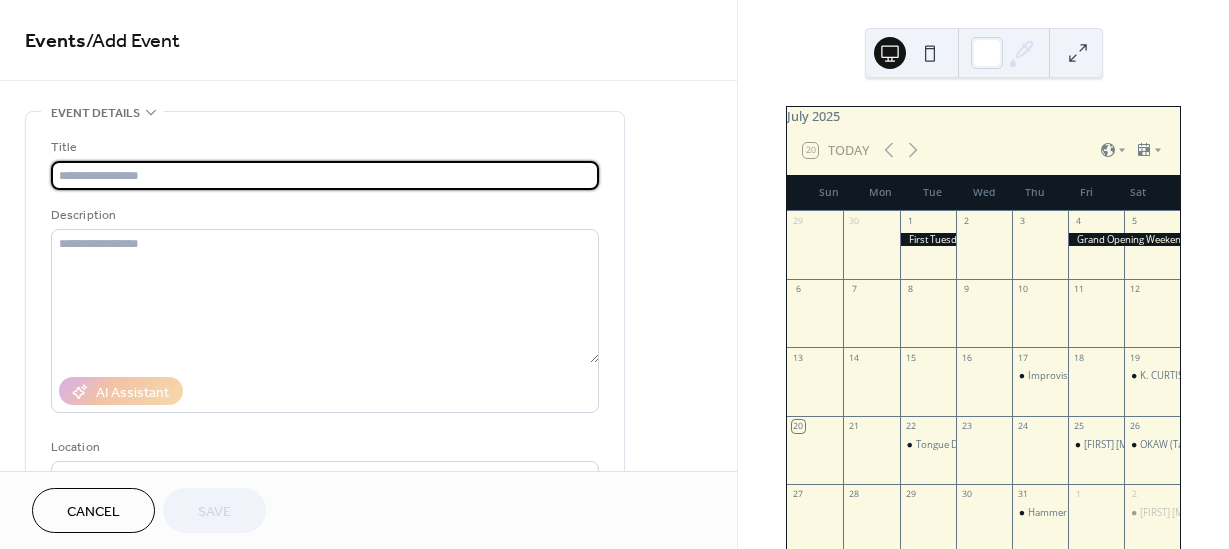 scroll, scrollTop: 0, scrollLeft: 0, axis: both 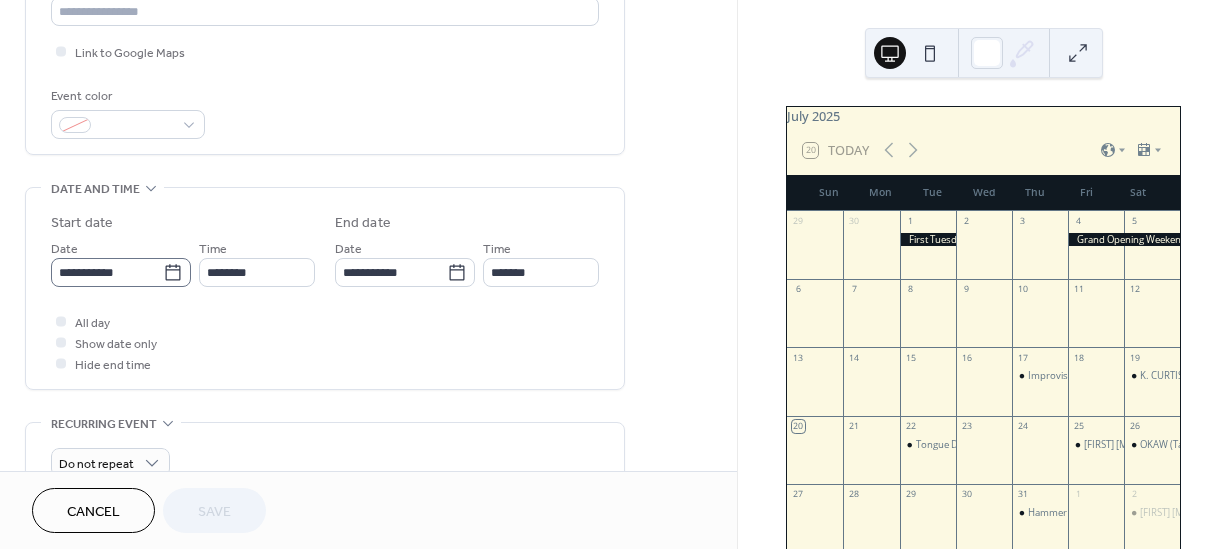 click 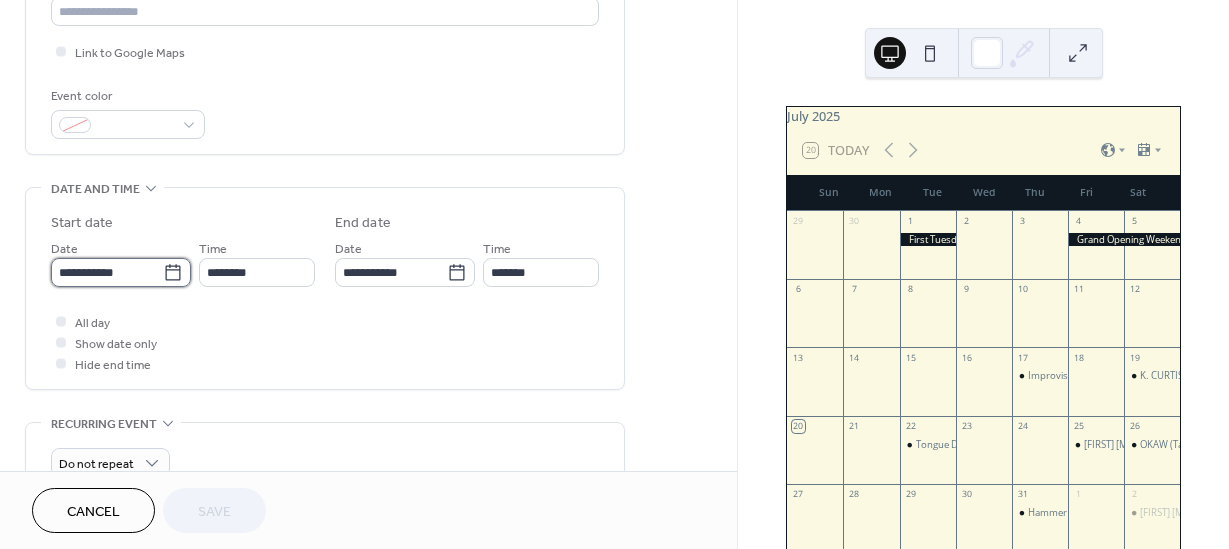 click on "**********" at bounding box center [107, 272] 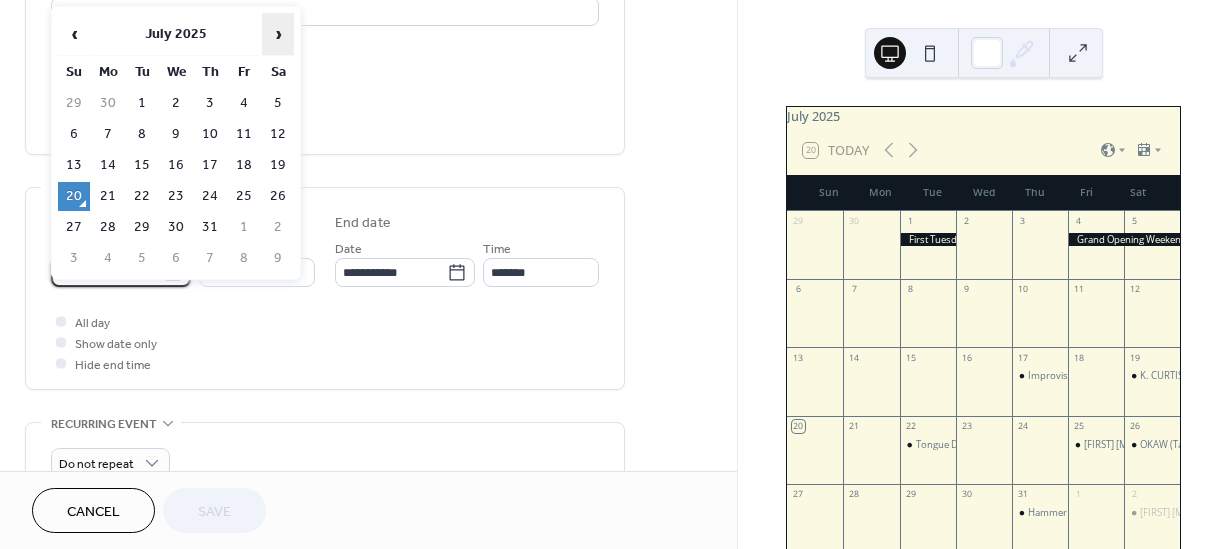 click on "›" at bounding box center [278, 34] 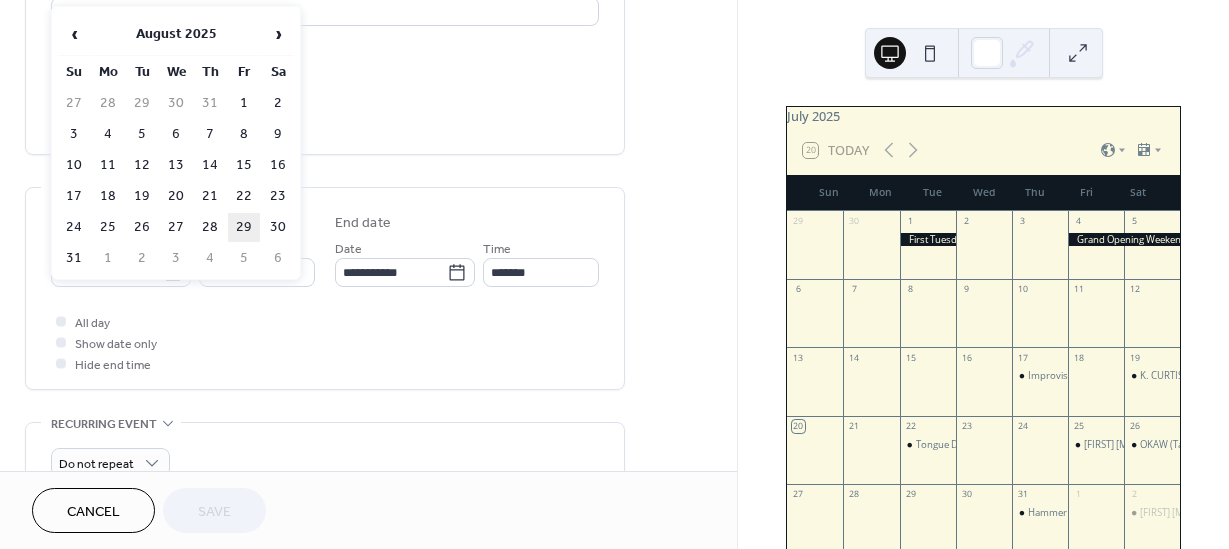 click on "29" at bounding box center (244, 227) 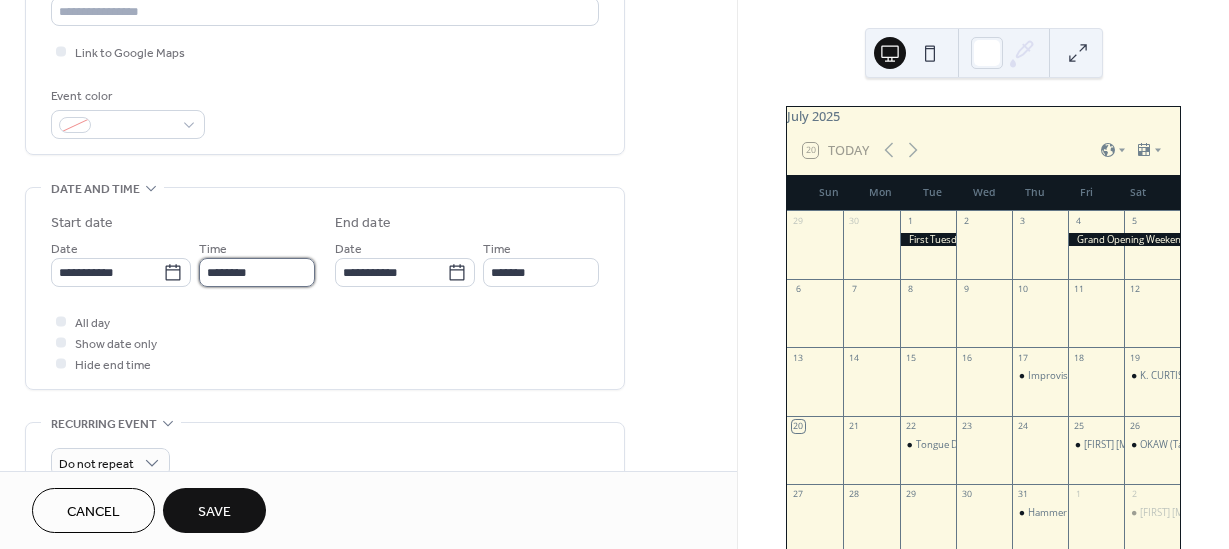 click on "********" at bounding box center [257, 272] 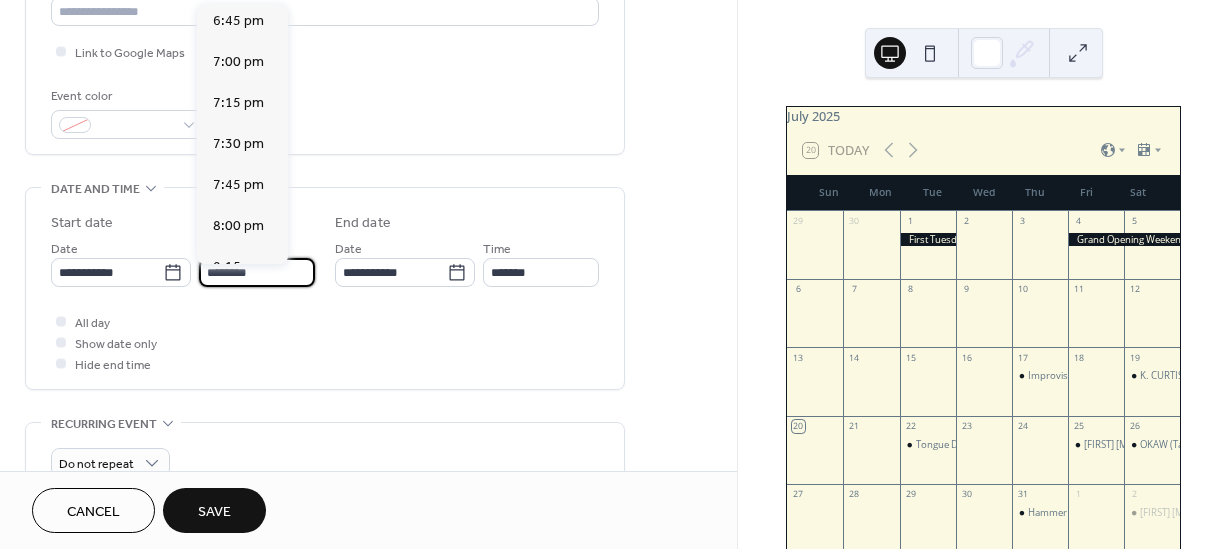 scroll, scrollTop: 3077, scrollLeft: 0, axis: vertical 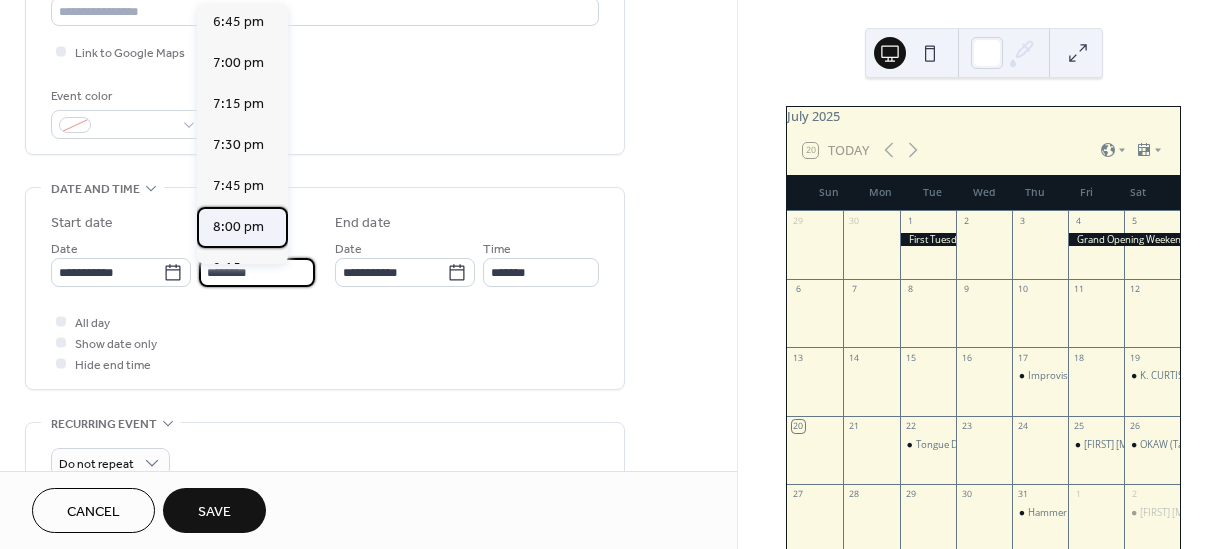 click on "8:00 pm" at bounding box center (238, 227) 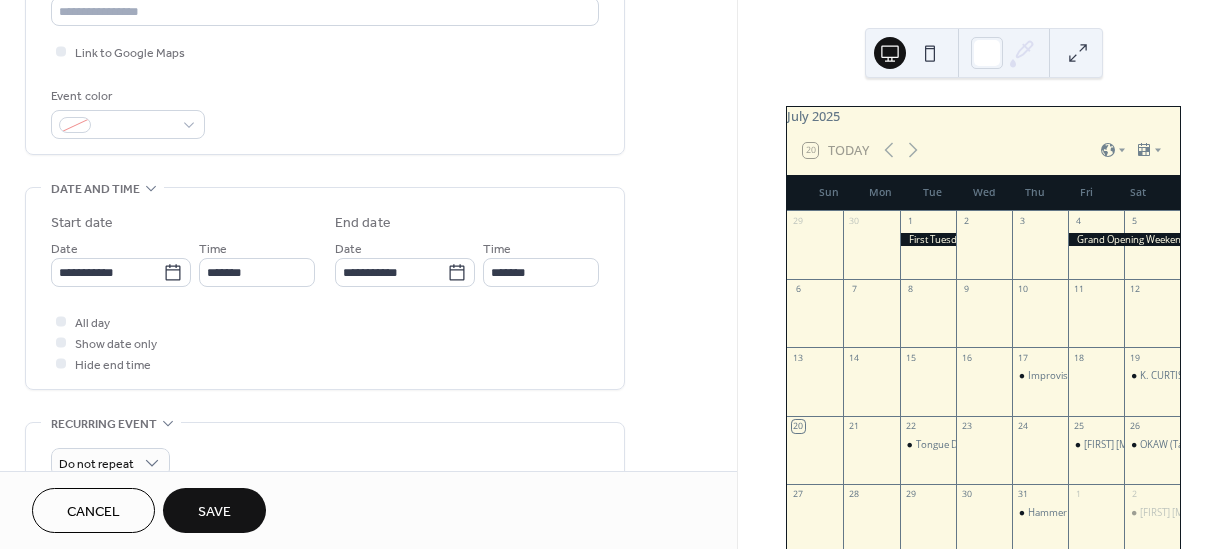 type on "*******" 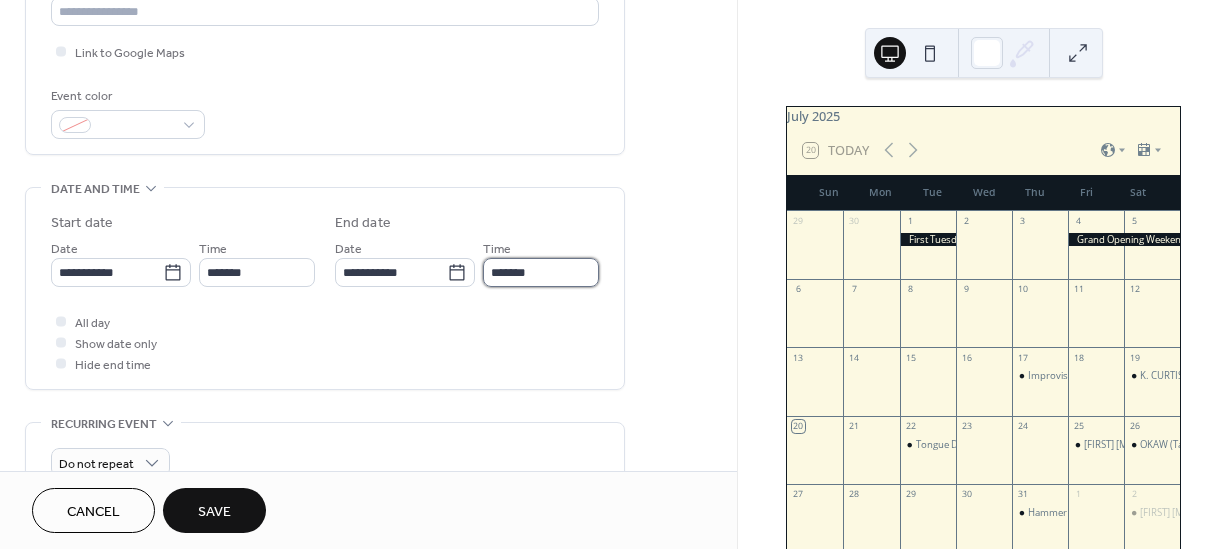 click on "*******" at bounding box center (541, 272) 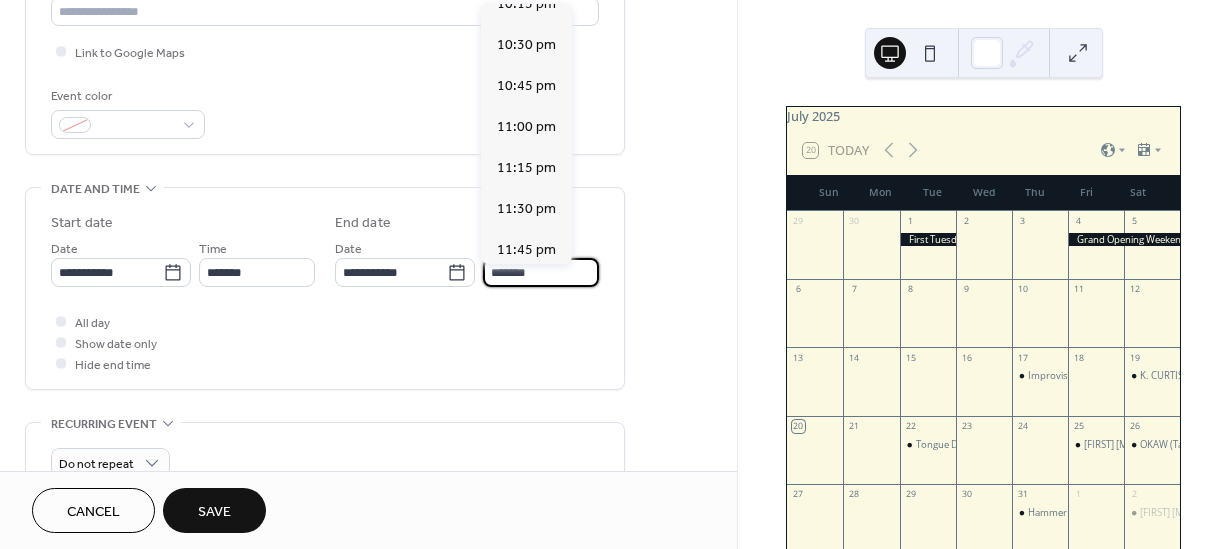 scroll, scrollTop: 305, scrollLeft: 0, axis: vertical 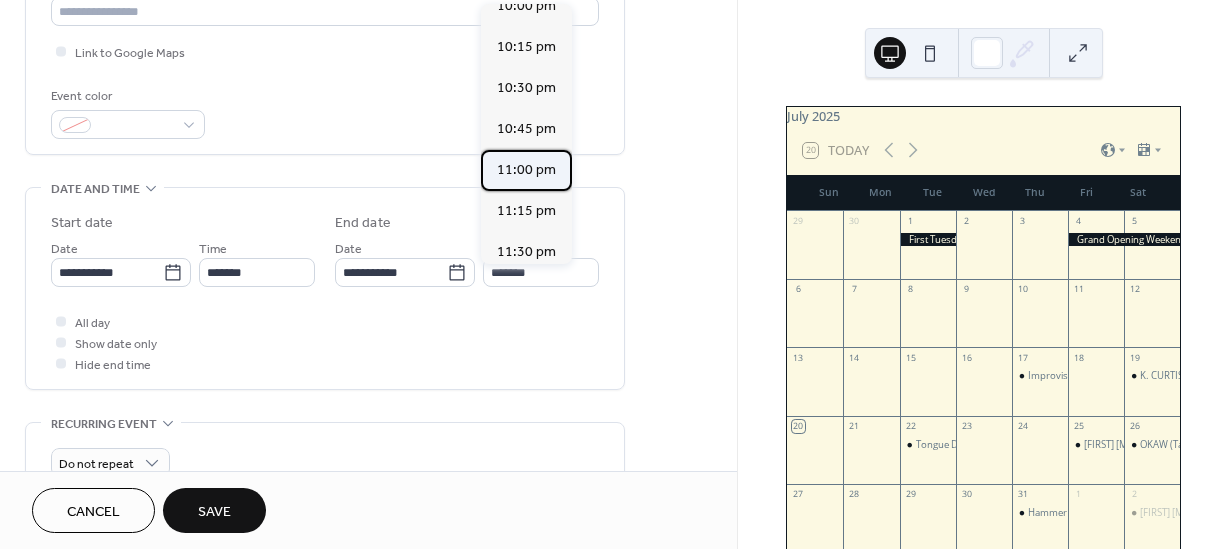 click on "11:00 pm" at bounding box center (526, 170) 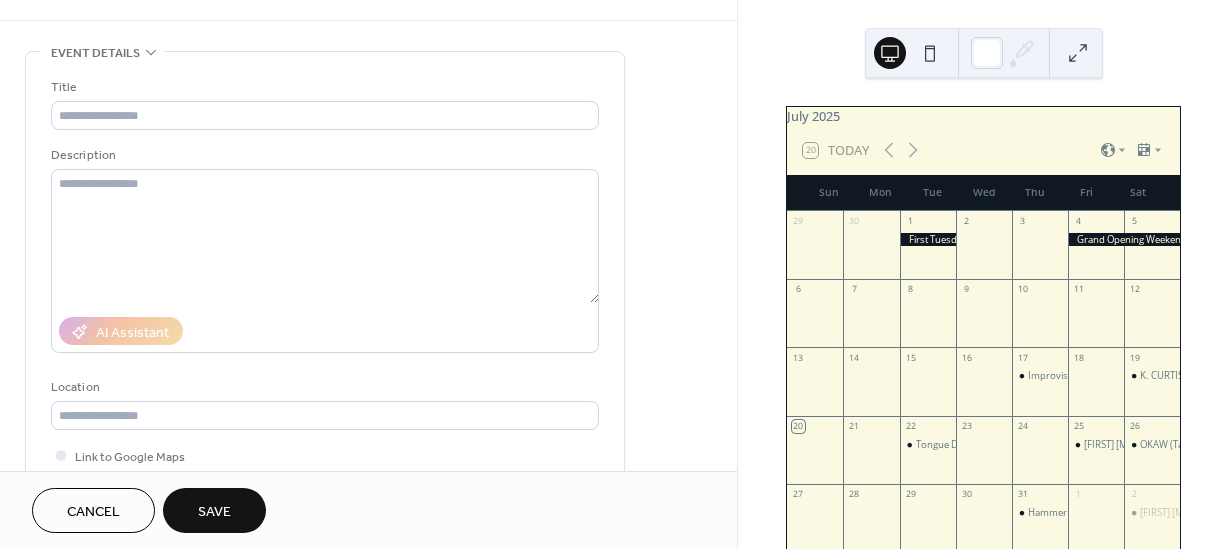 scroll, scrollTop: 0, scrollLeft: 0, axis: both 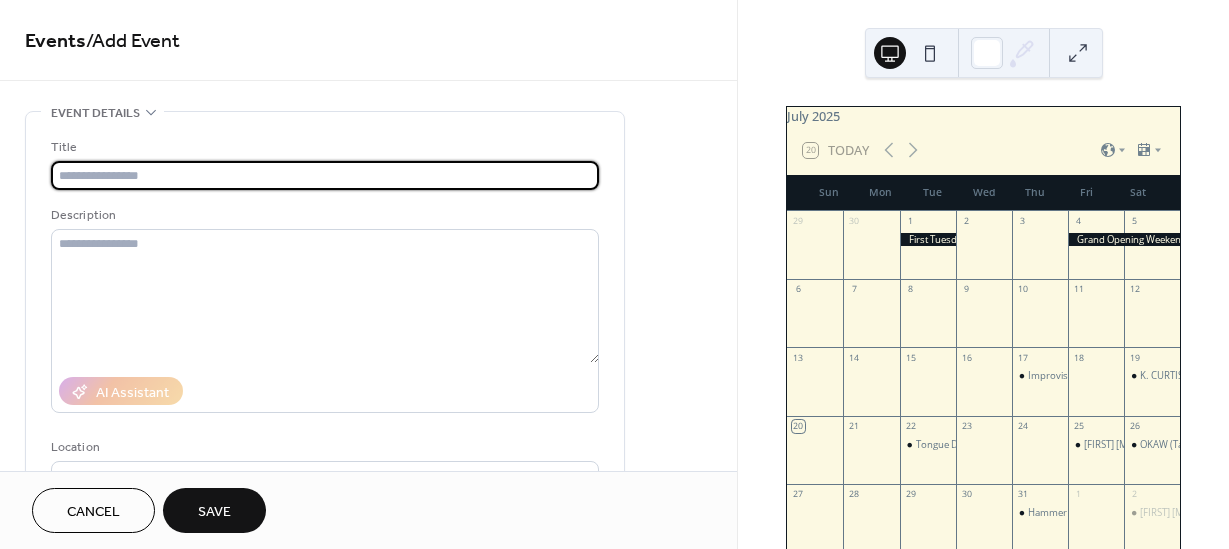 click at bounding box center [325, 175] 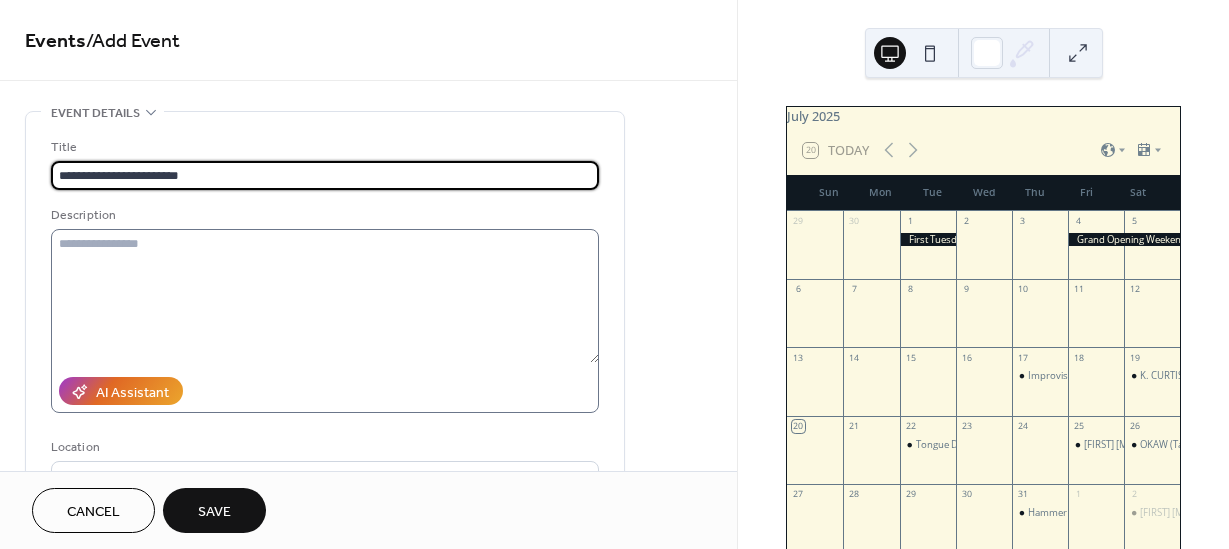 type on "**********" 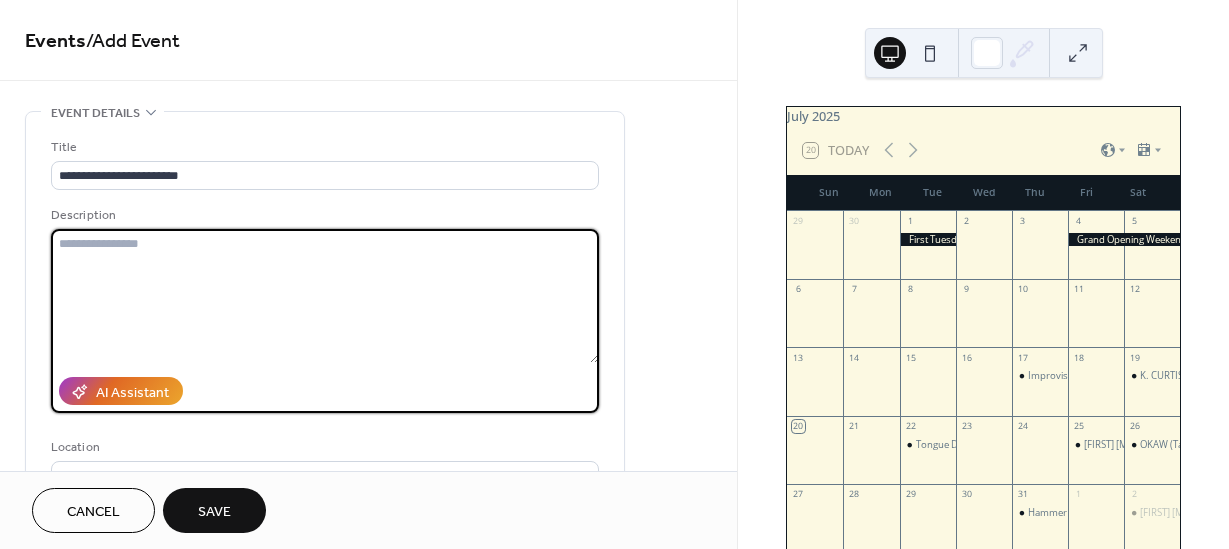 click at bounding box center [325, 296] 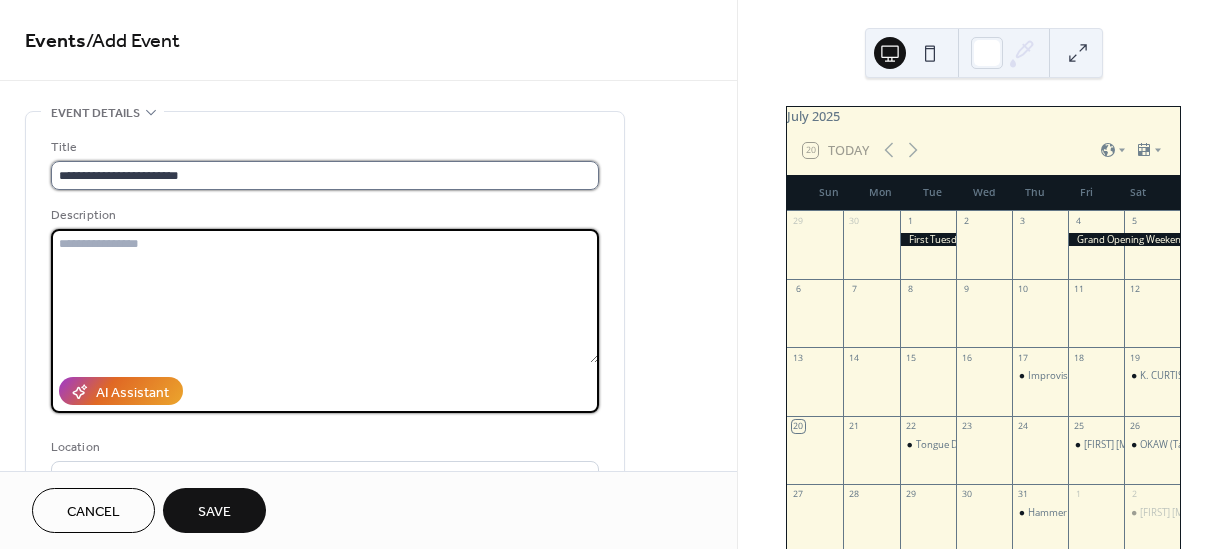 click on "**********" at bounding box center [325, 175] 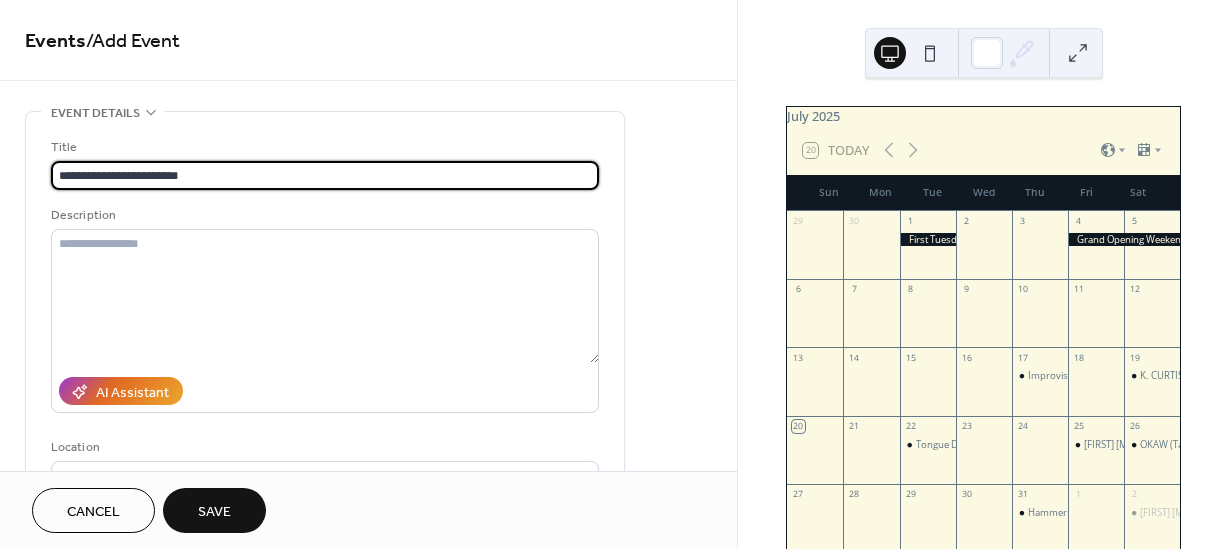 click on "**********" at bounding box center [325, 175] 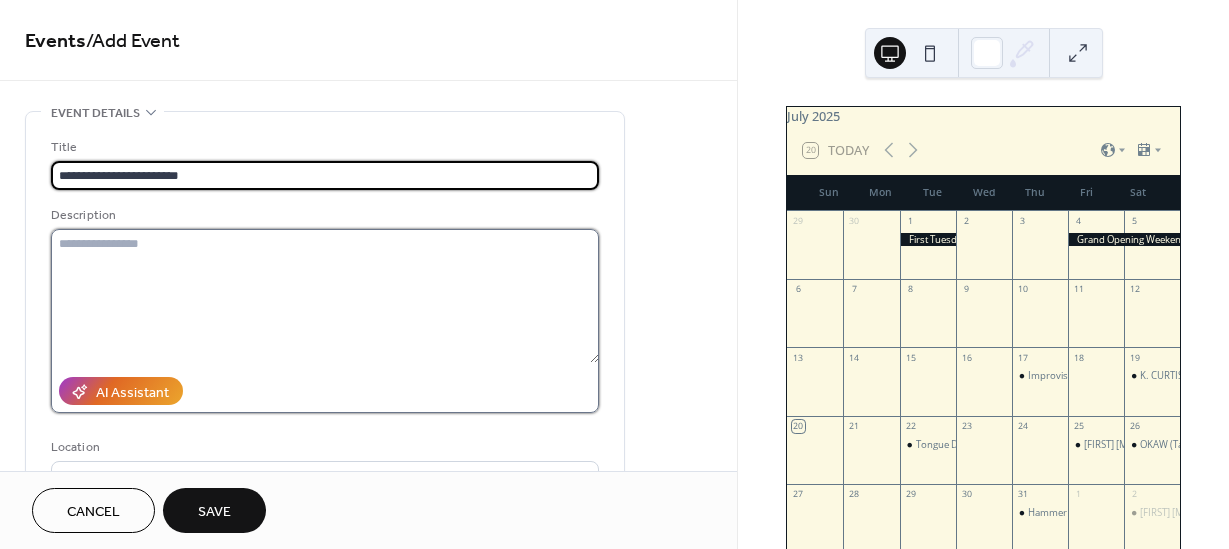 click at bounding box center (325, 296) 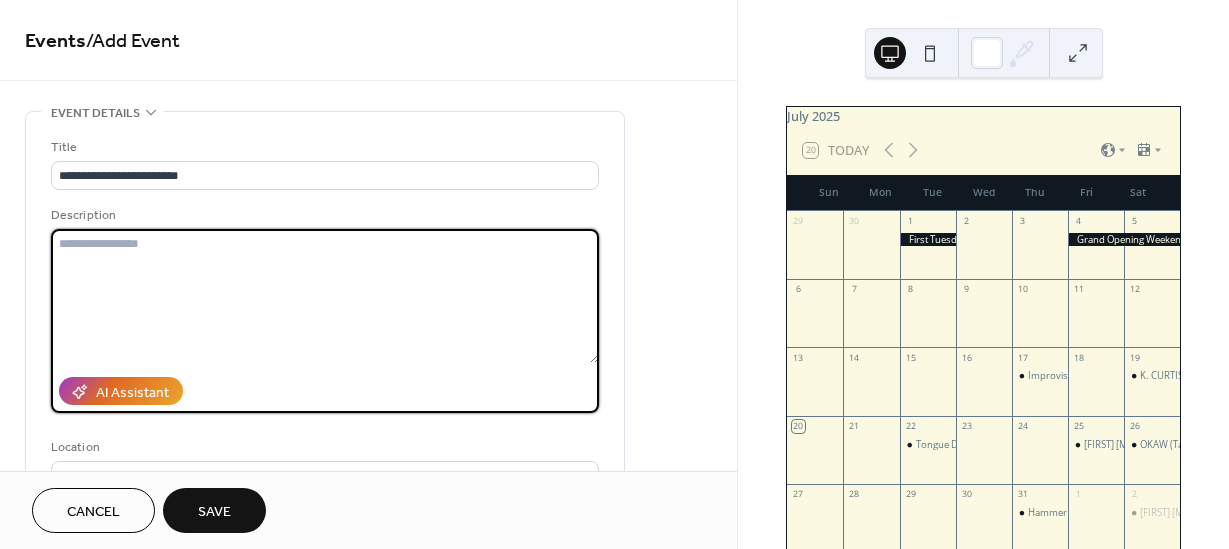paste on "**********" 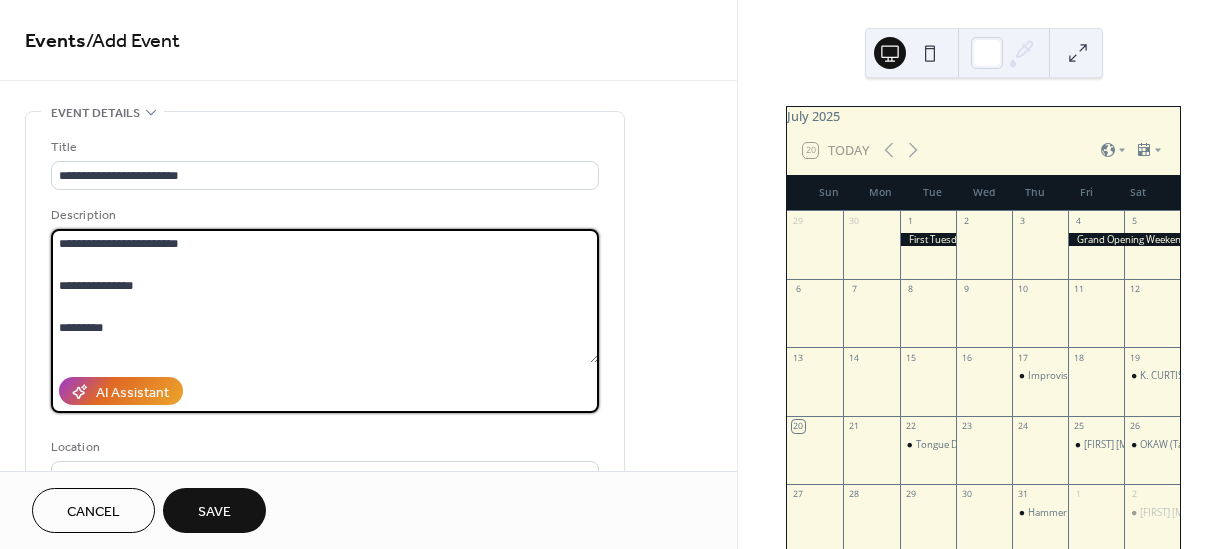 type on "**********" 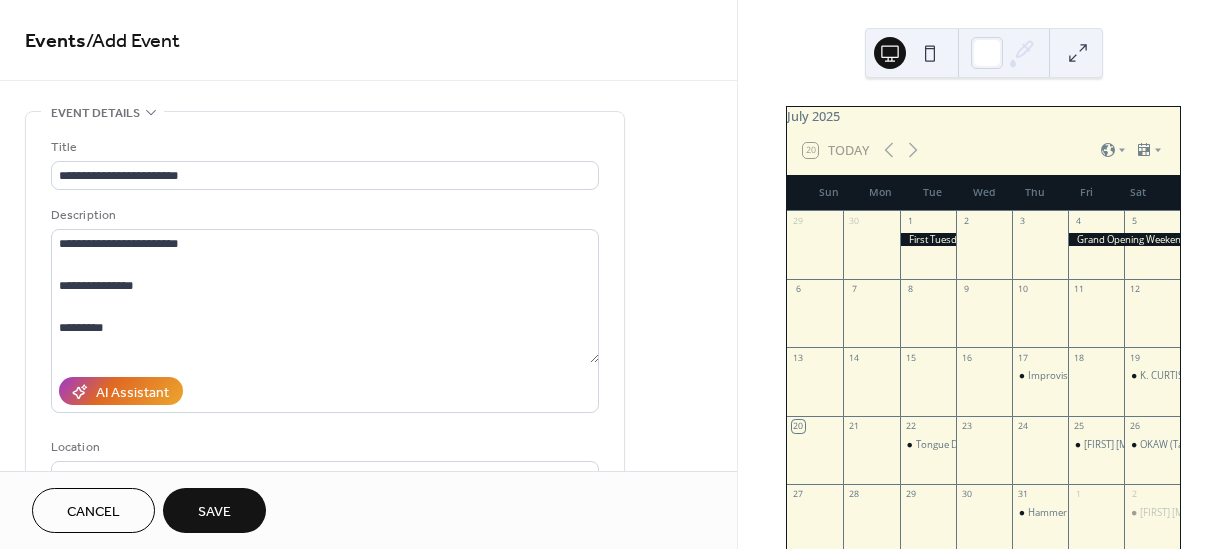 click on "Save" at bounding box center (214, 512) 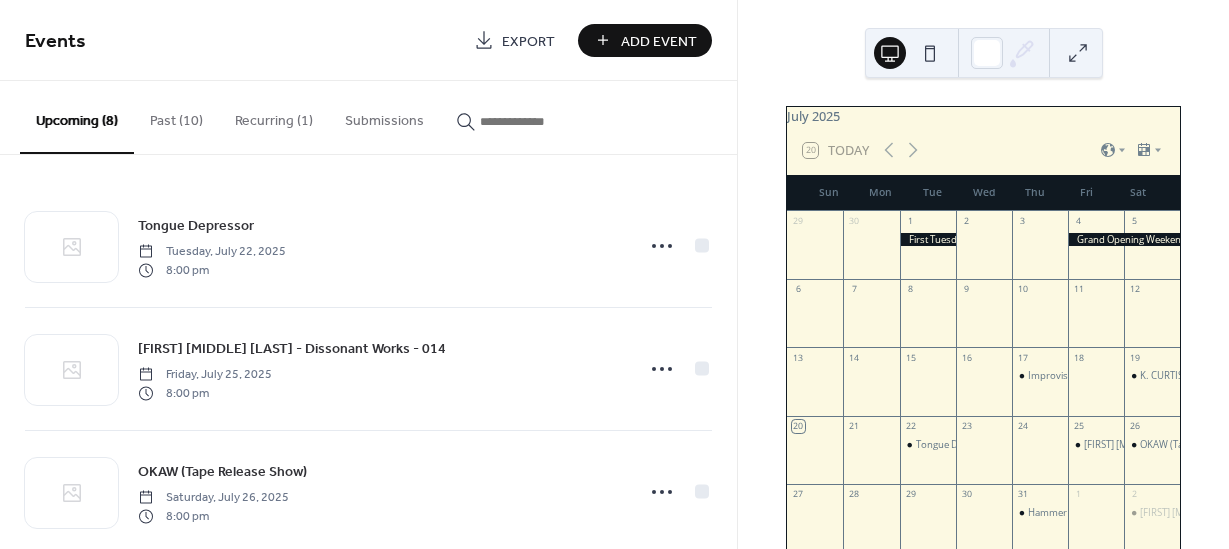 scroll, scrollTop: 132, scrollLeft: 0, axis: vertical 